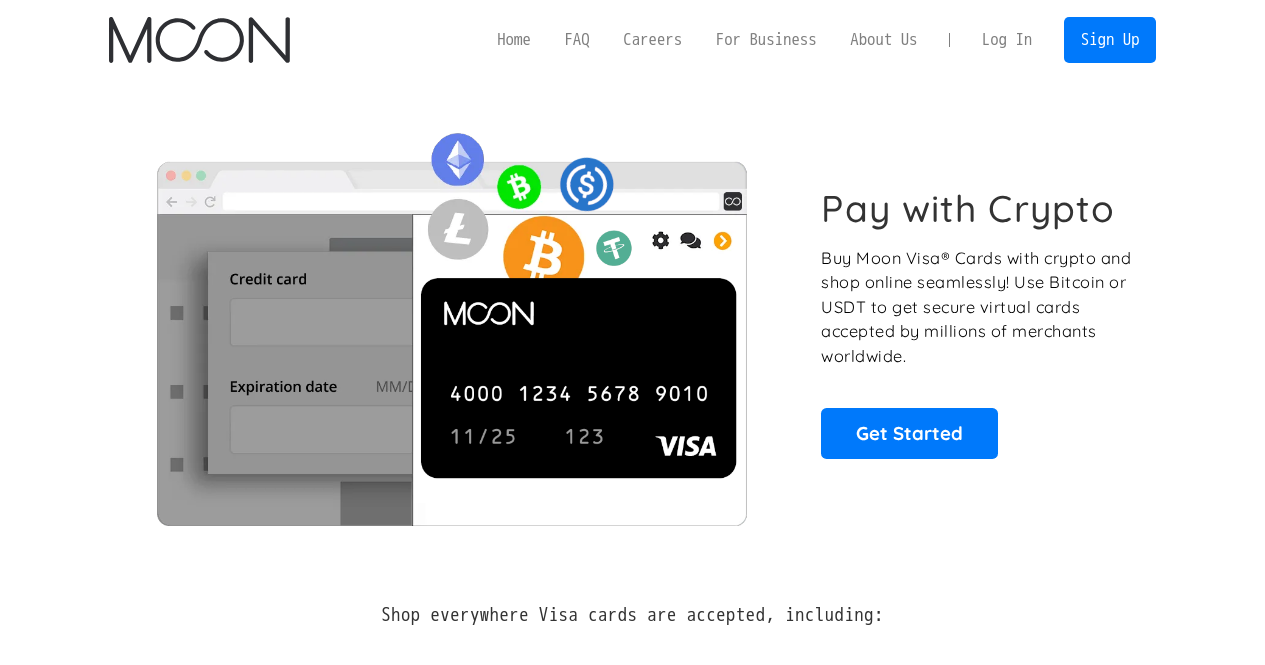 scroll, scrollTop: 0, scrollLeft: 0, axis: both 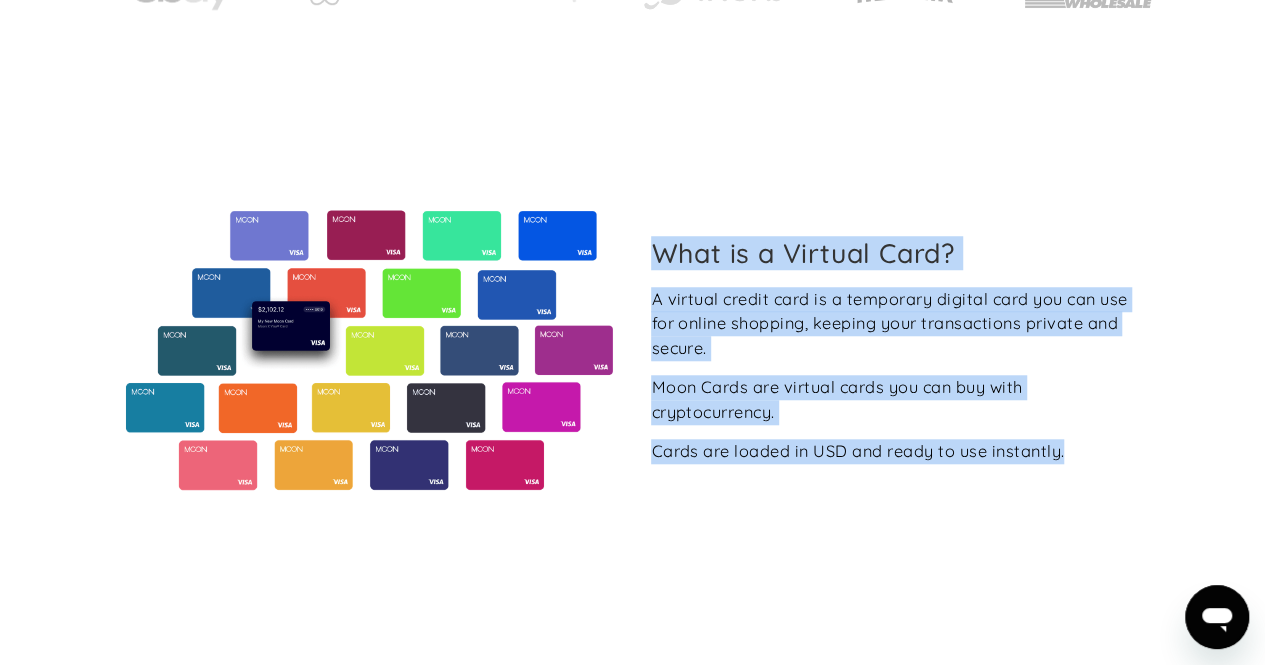 drag, startPoint x: 825, startPoint y: 280, endPoint x: 1098, endPoint y: 466, distance: 330.34073 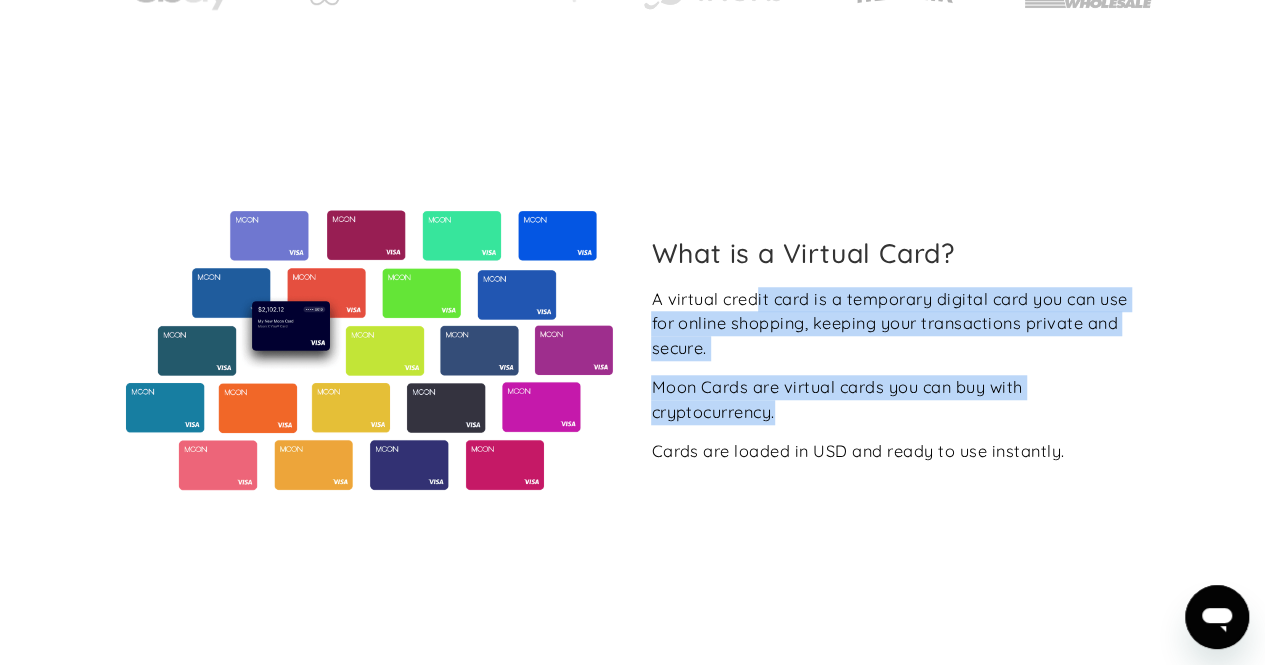 drag, startPoint x: 1090, startPoint y: 442, endPoint x: 742, endPoint y: 276, distance: 385.5645 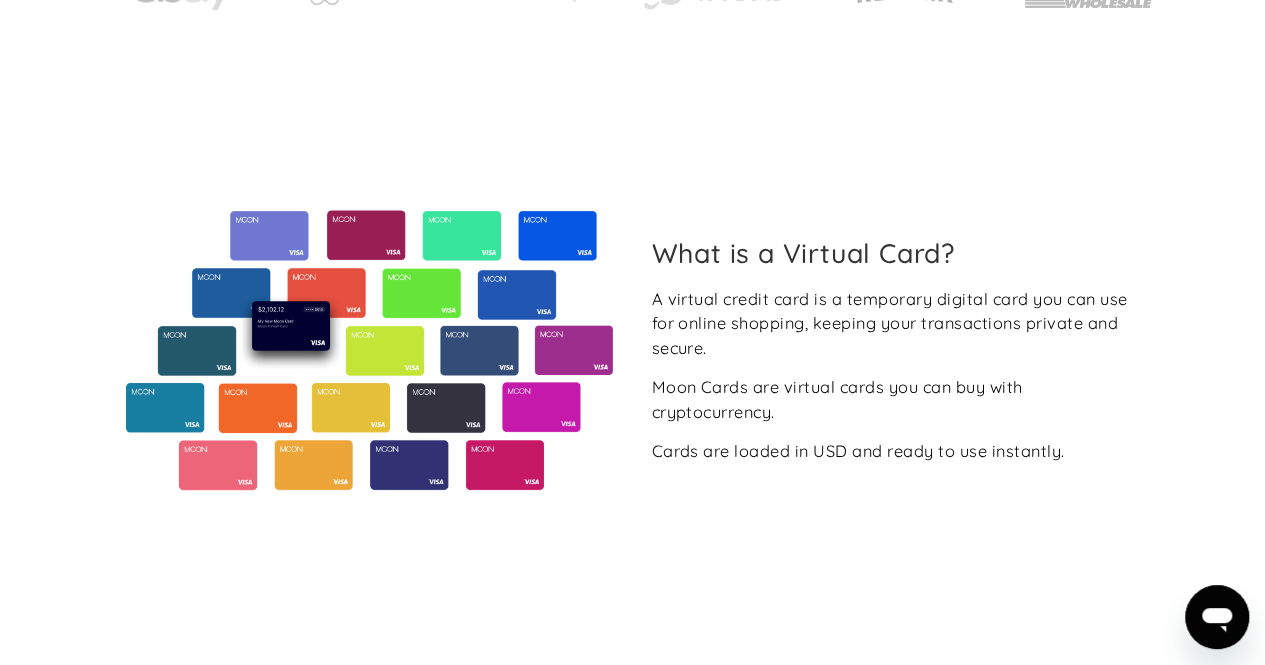 click on "What is a Virtual Card?" at bounding box center (895, 253) 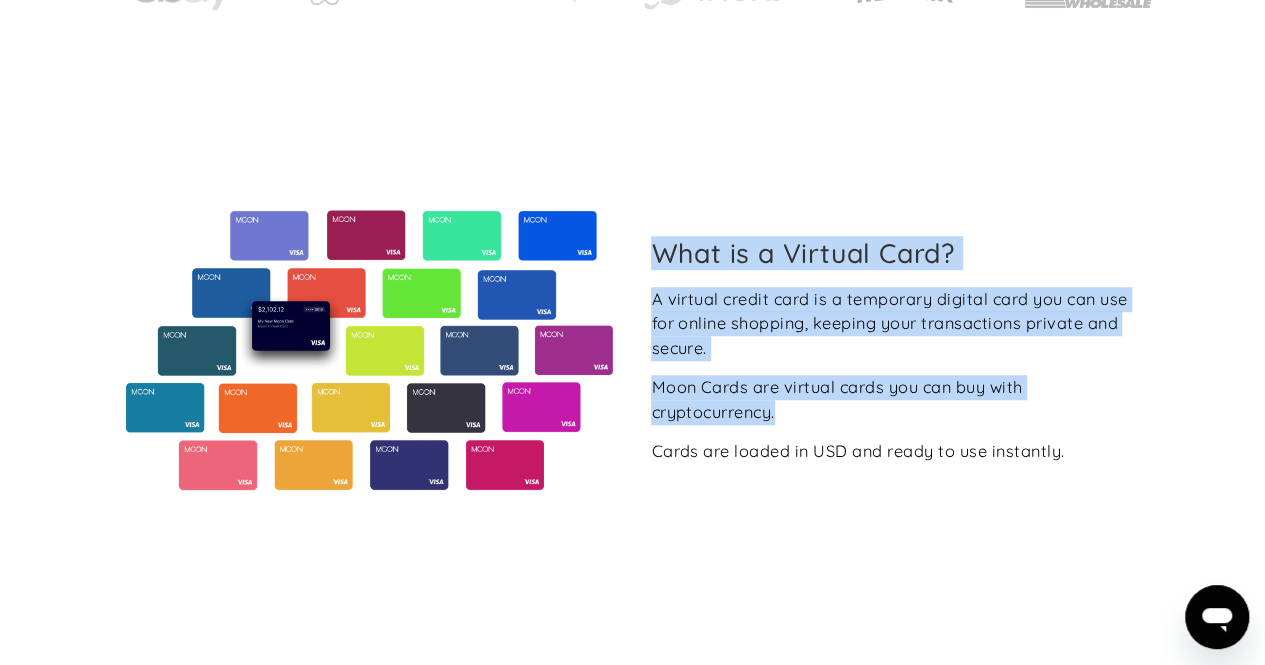 drag, startPoint x: 661, startPoint y: 257, endPoint x: 1094, endPoint y: 452, distance: 474.88315 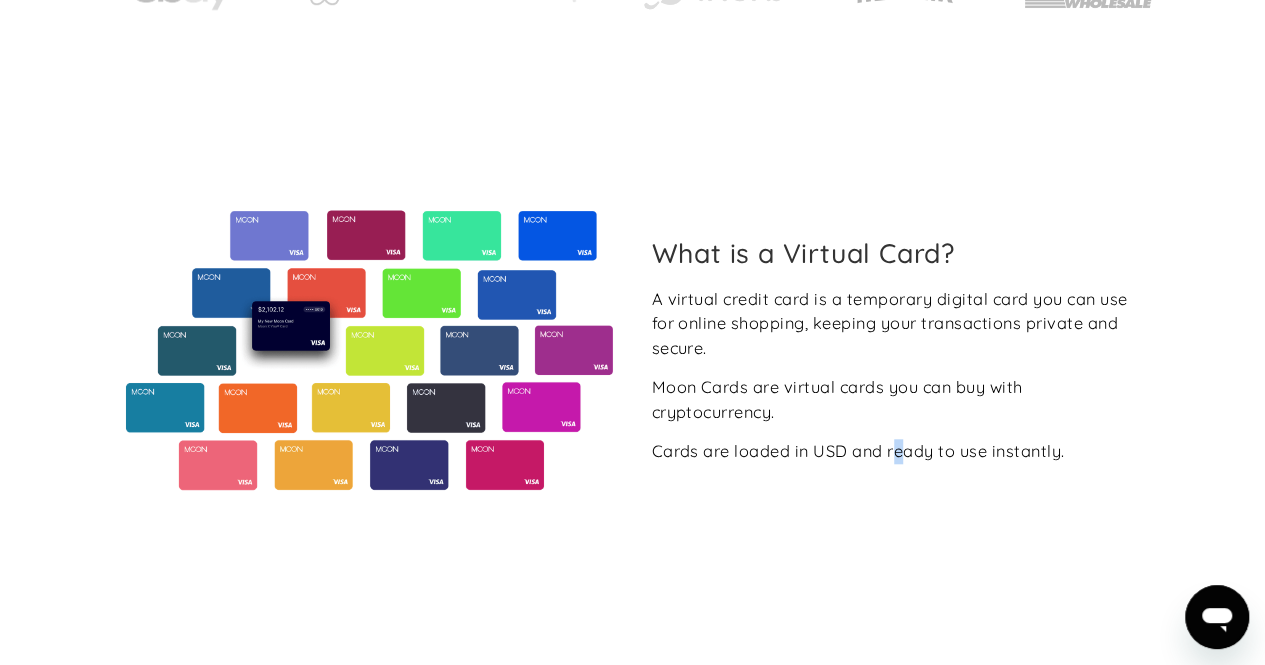 click on "Cards are loaded in USD and ready to use instantly." at bounding box center (857, 451) 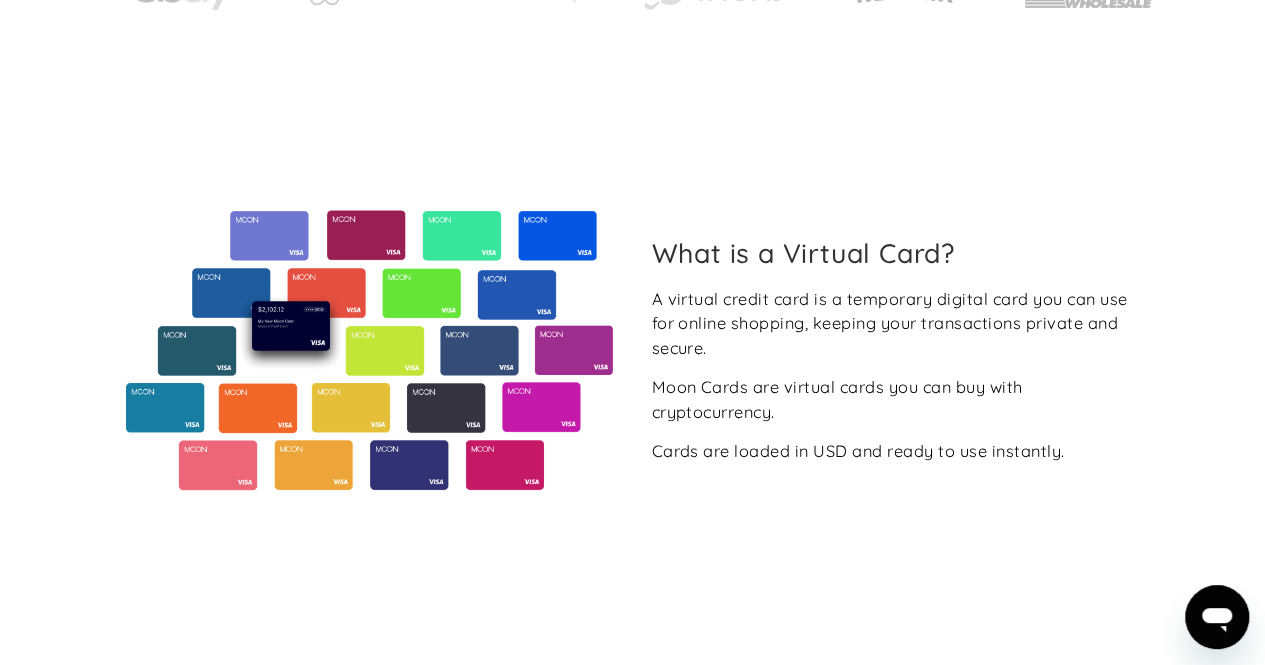 click on "Cards are loaded in USD and ready to use instantly." at bounding box center [857, 451] 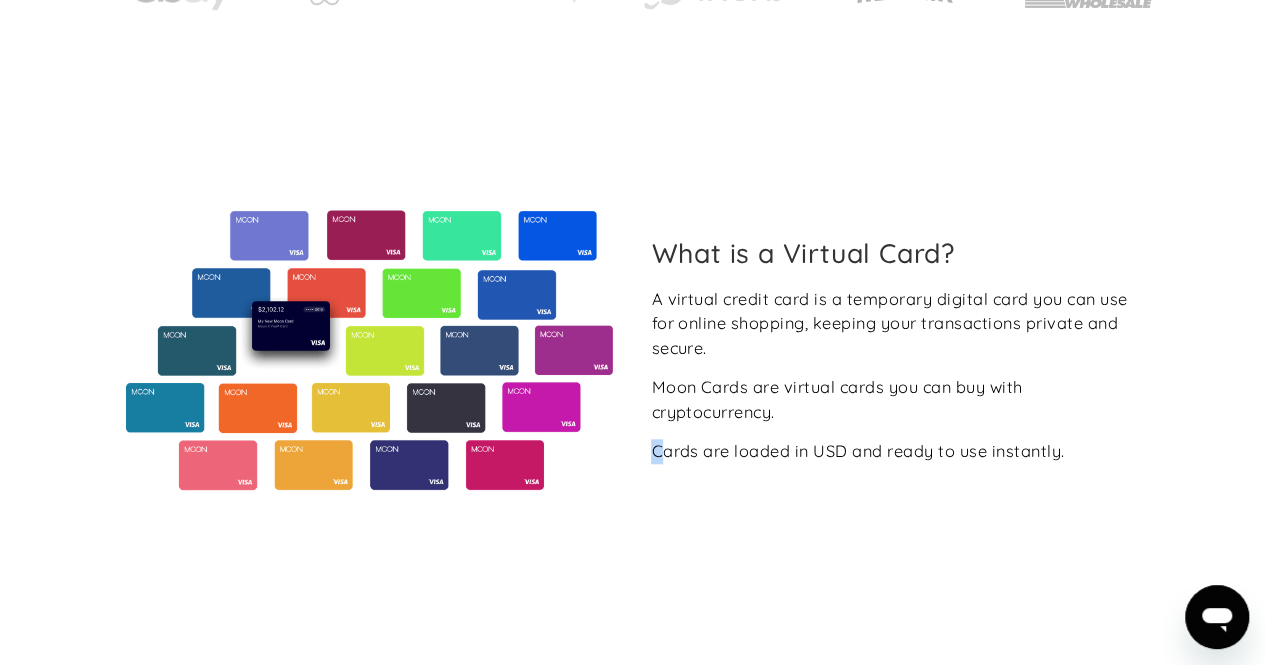 drag, startPoint x: 657, startPoint y: 454, endPoint x: 1119, endPoint y: 451, distance: 462.00974 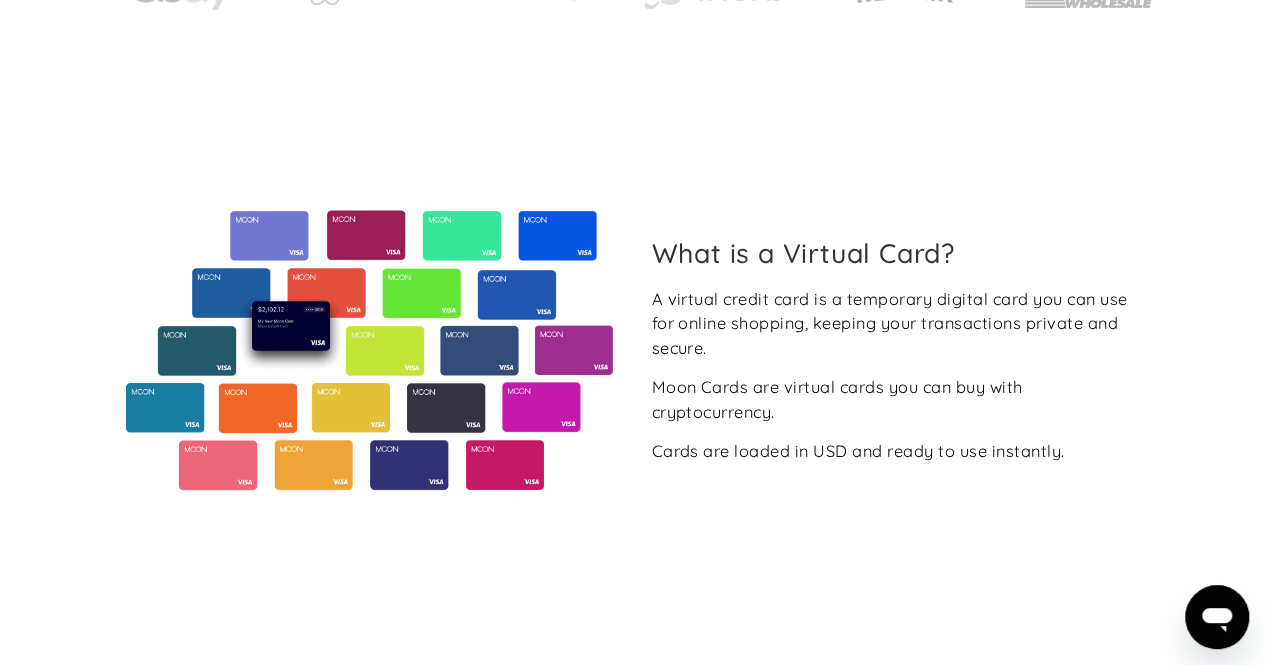 click on "Cards are loaded in USD and ready to use instantly." at bounding box center (857, 451) 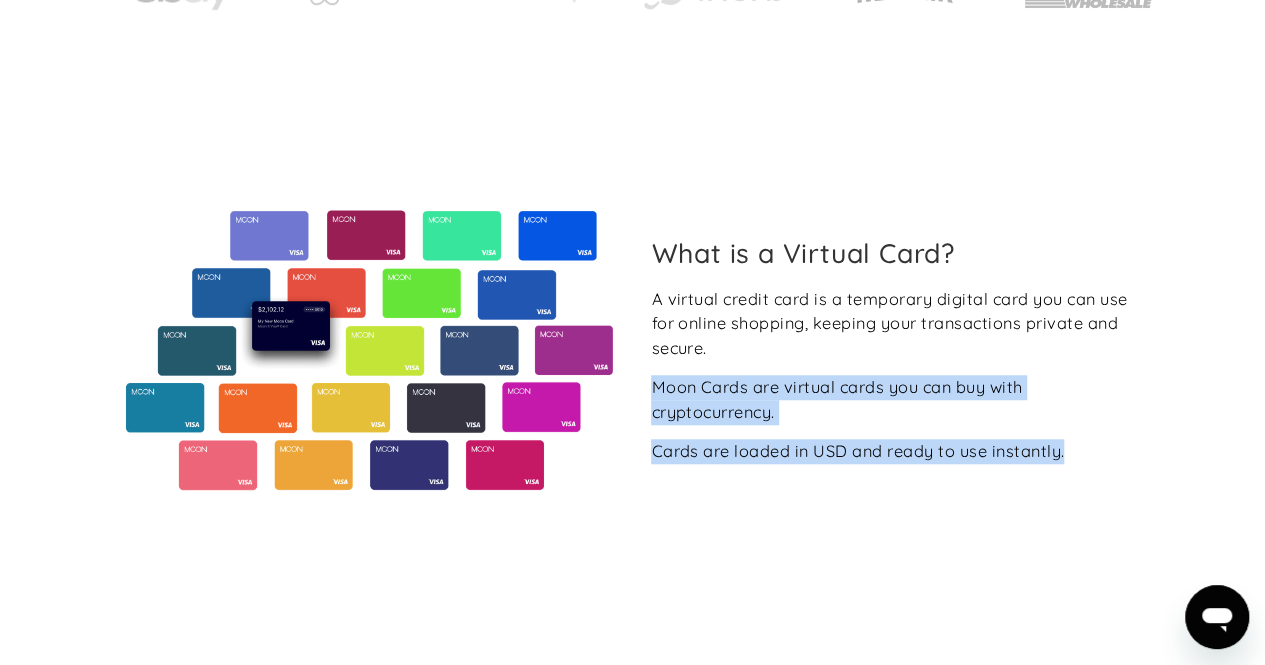 drag, startPoint x: 1016, startPoint y: 453, endPoint x: 706, endPoint y: 325, distance: 335.38635 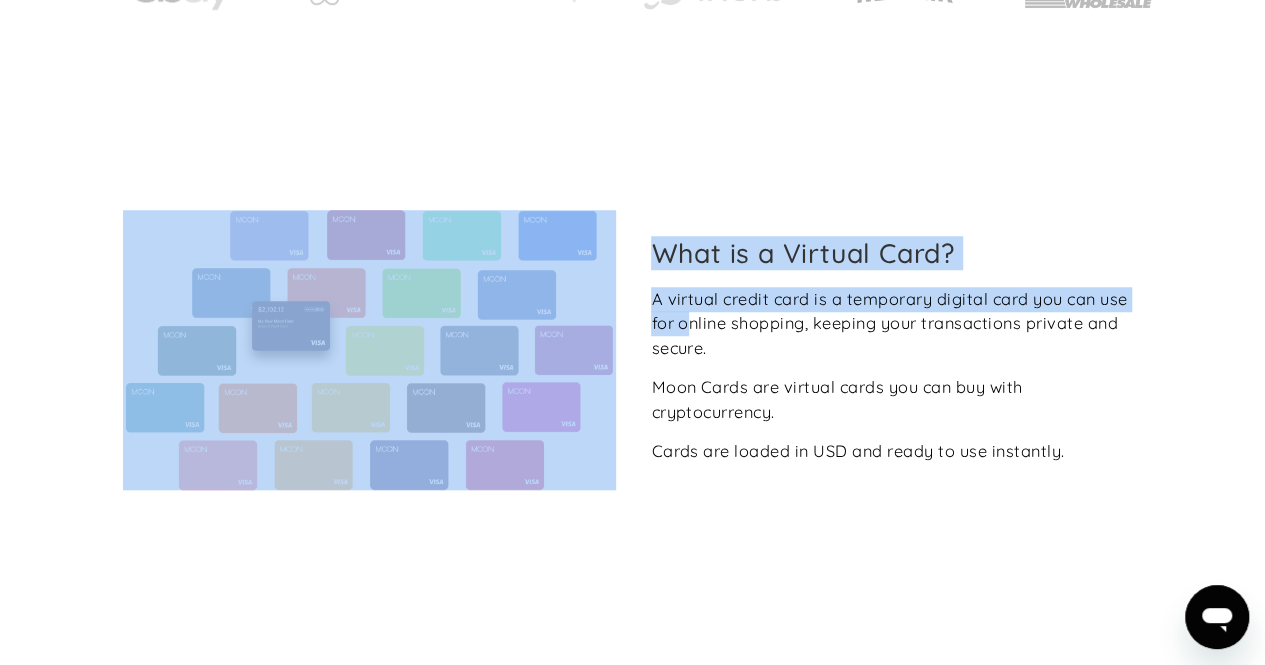 drag, startPoint x: 662, startPoint y: 284, endPoint x: 628, endPoint y: 261, distance: 41.04875 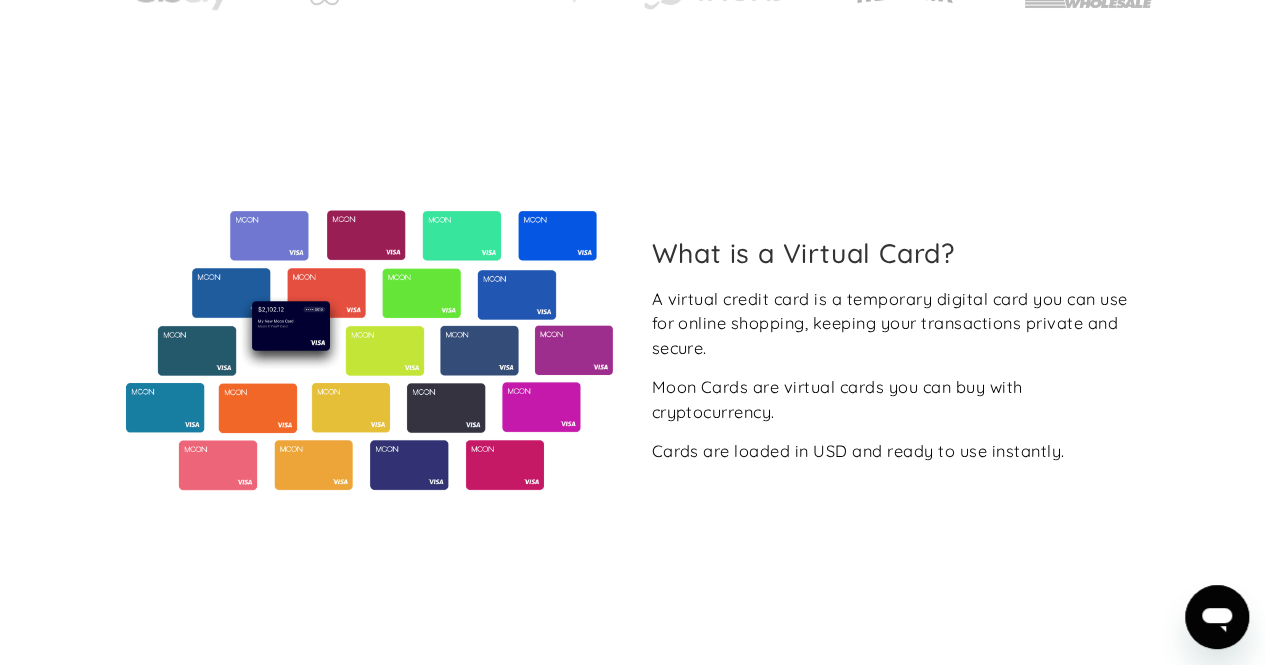 click on "A virtual credit card is a temporary digital card you can use for online shopping, keeping your transactions private and secure." at bounding box center (895, 324) 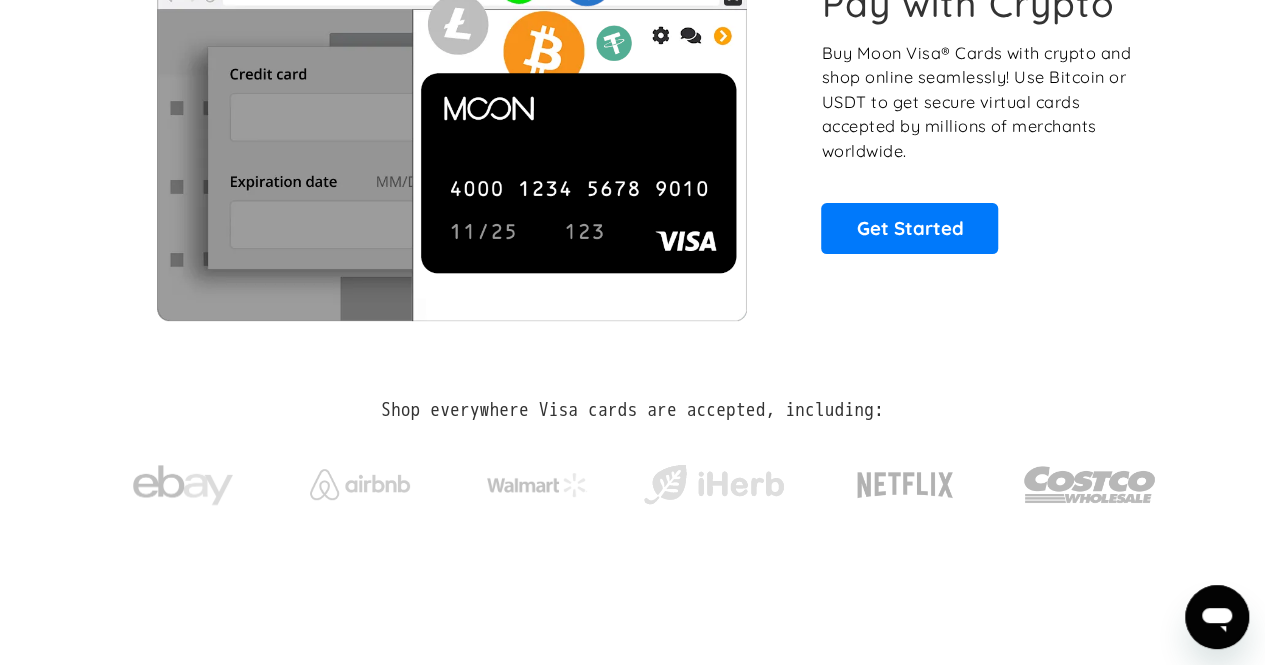 scroll, scrollTop: 200, scrollLeft: 0, axis: vertical 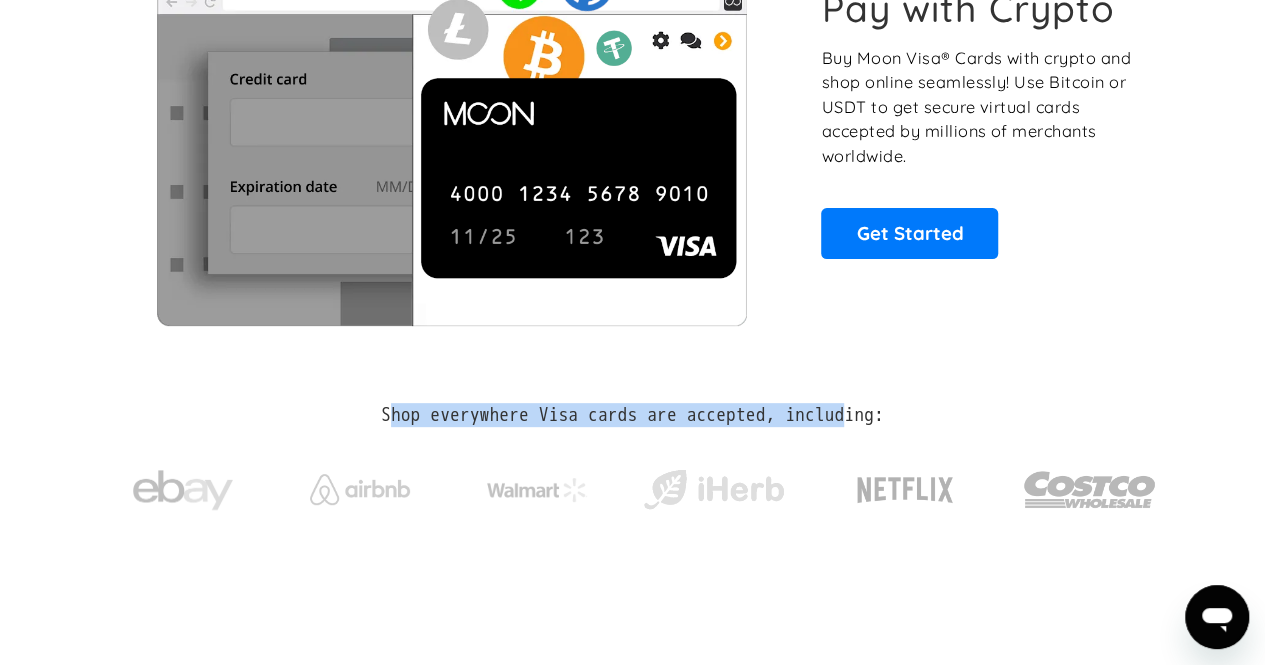 drag, startPoint x: 366, startPoint y: 413, endPoint x: 881, endPoint y: 425, distance: 515.1398 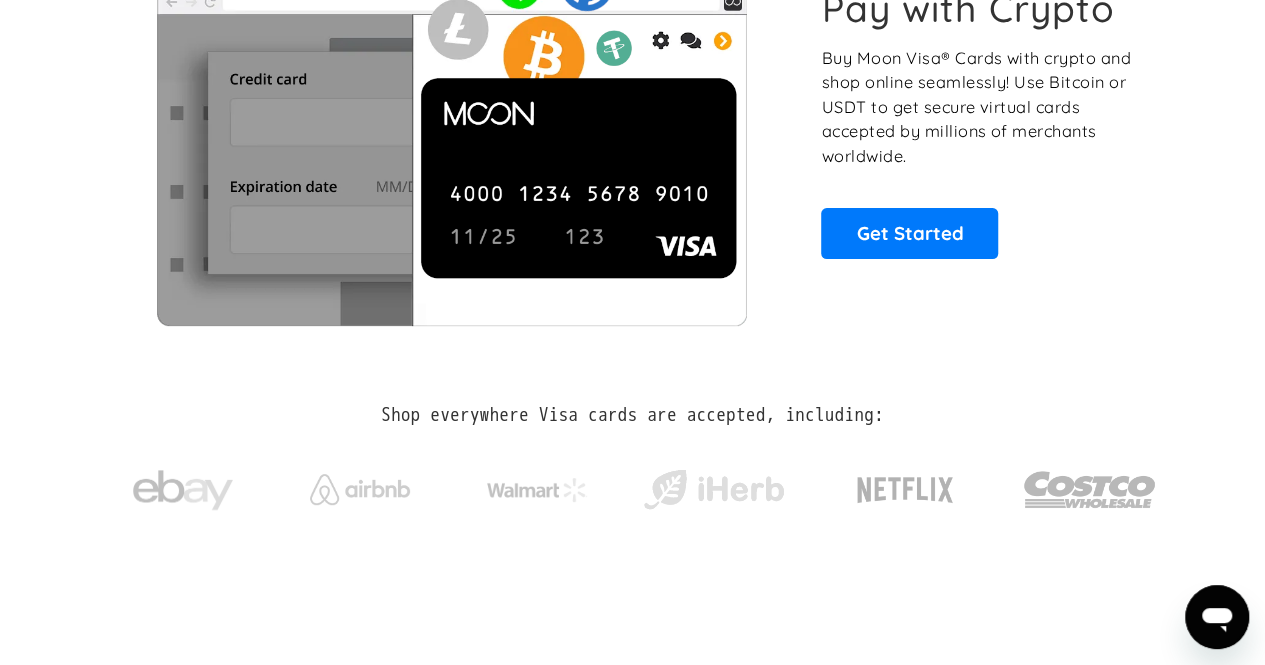 click on "Shop everywhere Visa cards are accepted, including:" at bounding box center (633, 471) 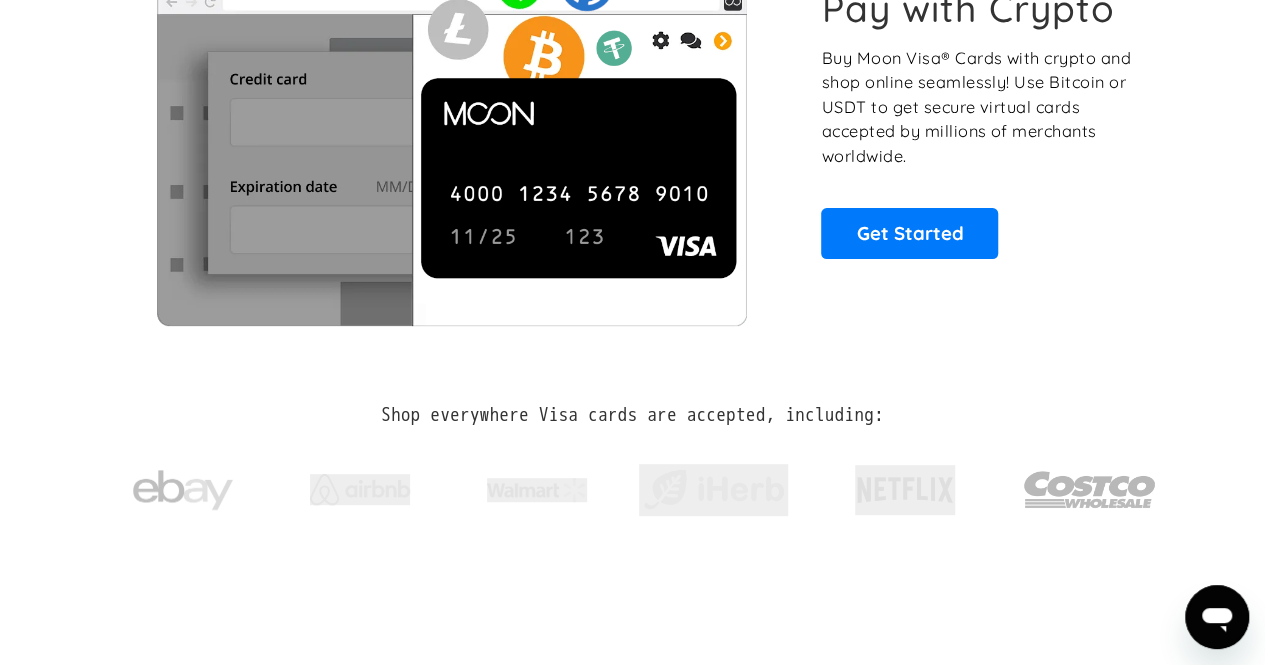 drag, startPoint x: 828, startPoint y: 413, endPoint x: 306, endPoint y: 407, distance: 522.0345 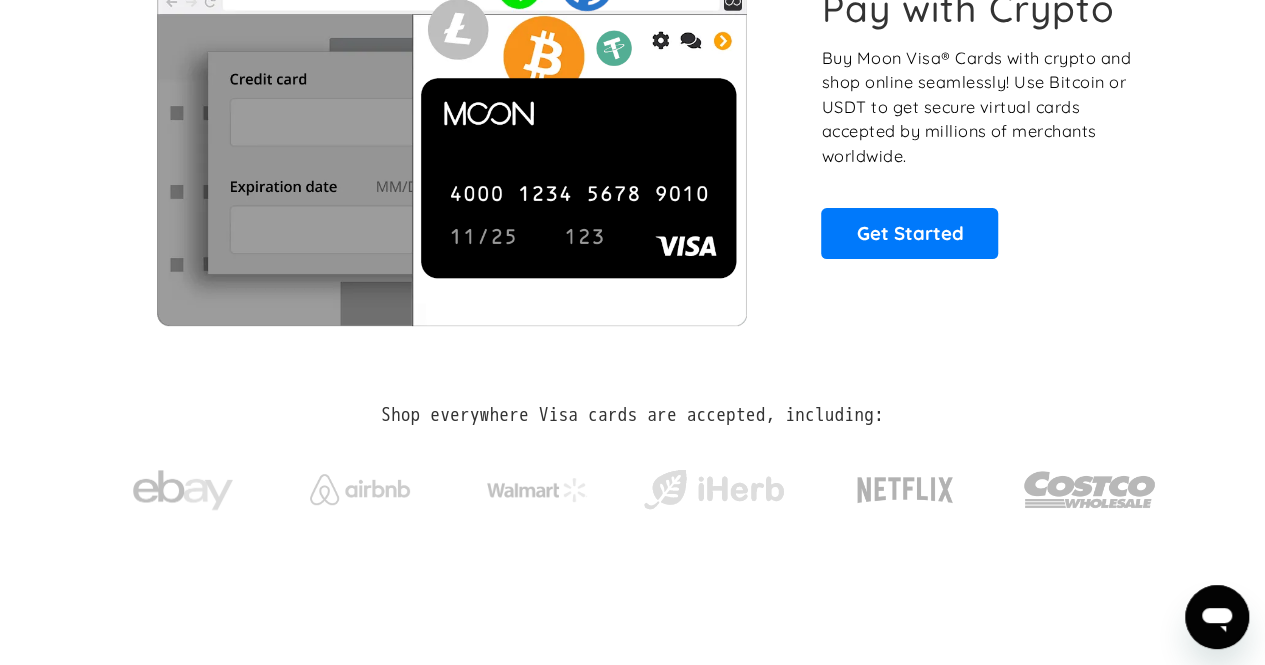 click on "Shop everywhere Visa cards are accepted, including:" at bounding box center [632, 415] 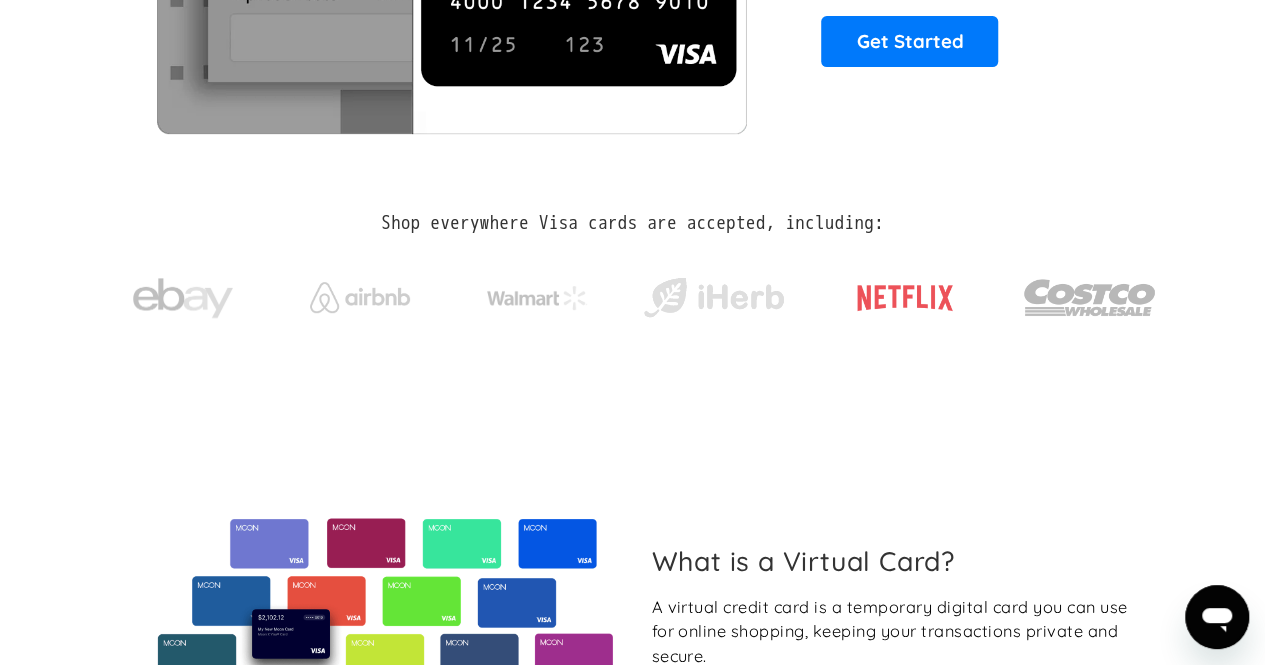 scroll, scrollTop: 400, scrollLeft: 0, axis: vertical 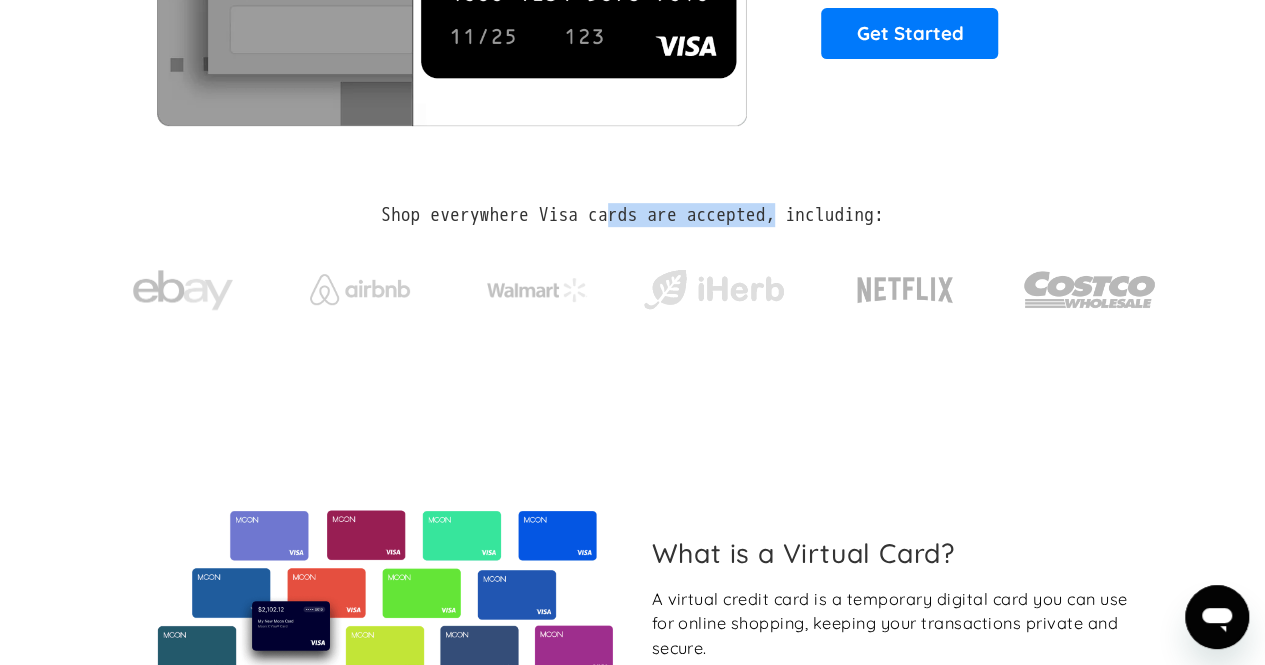 drag, startPoint x: 651, startPoint y: 212, endPoint x: 794, endPoint y: 207, distance: 143.08739 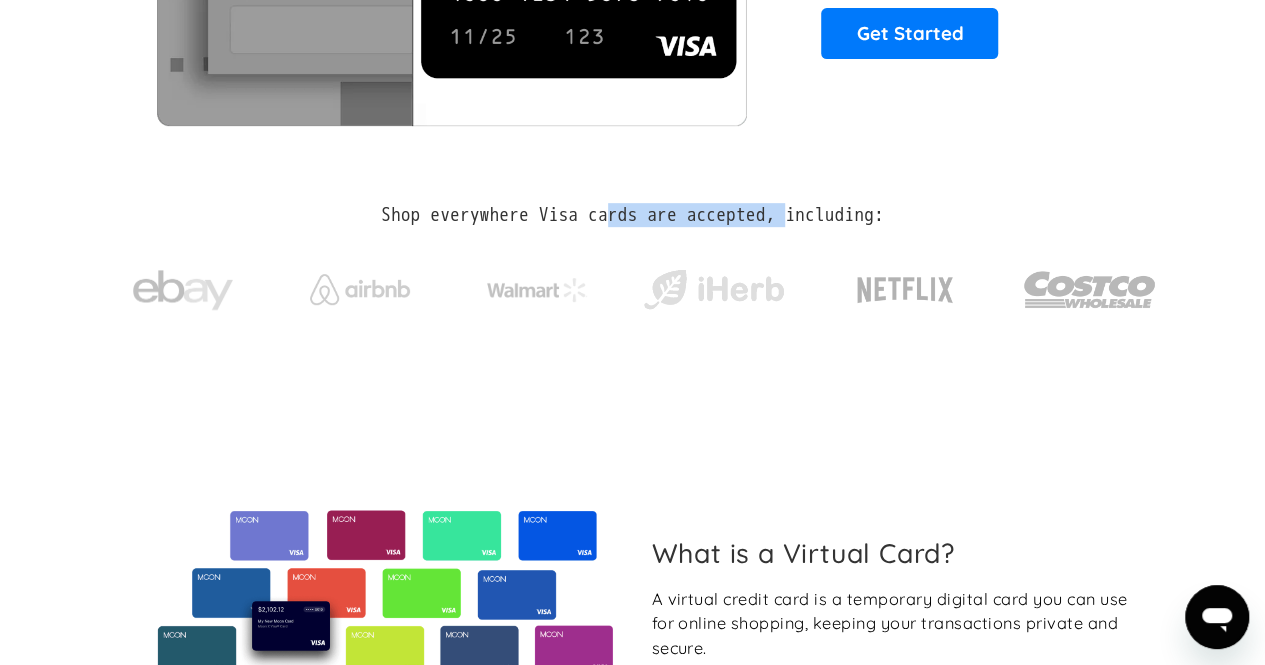 click on "Shop everywhere Visa cards are accepted, including:" at bounding box center (632, 215) 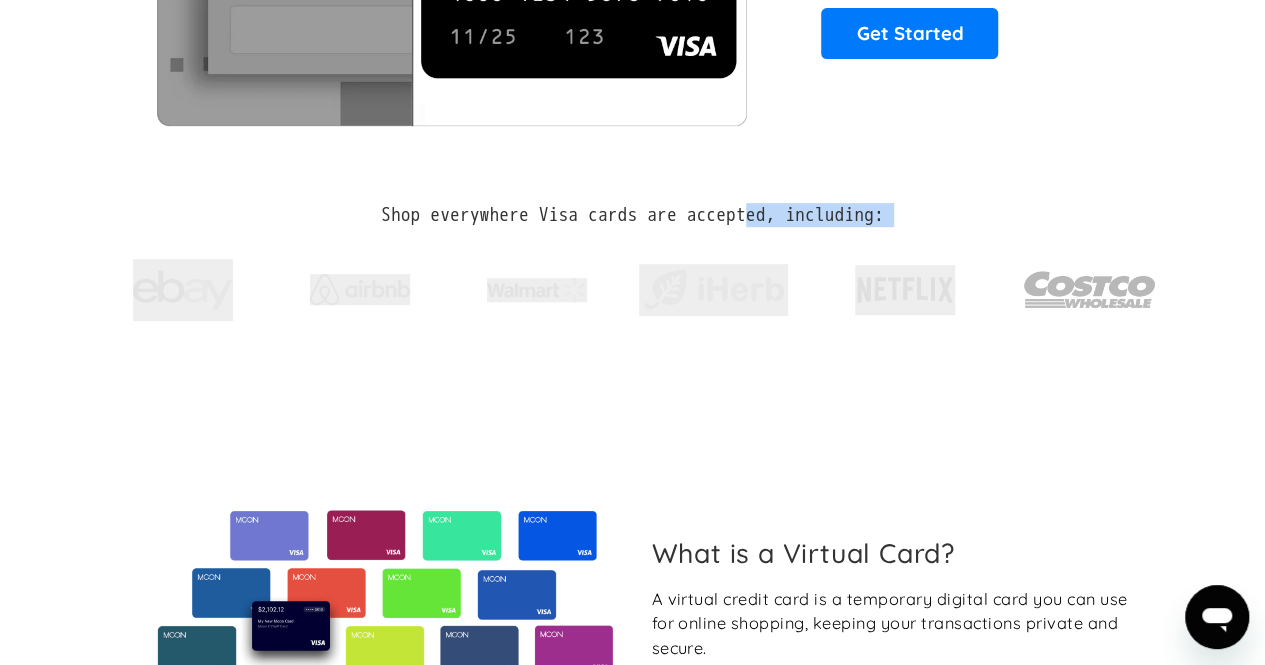 drag, startPoint x: 827, startPoint y: 211, endPoint x: 948, endPoint y: 212, distance: 121.004135 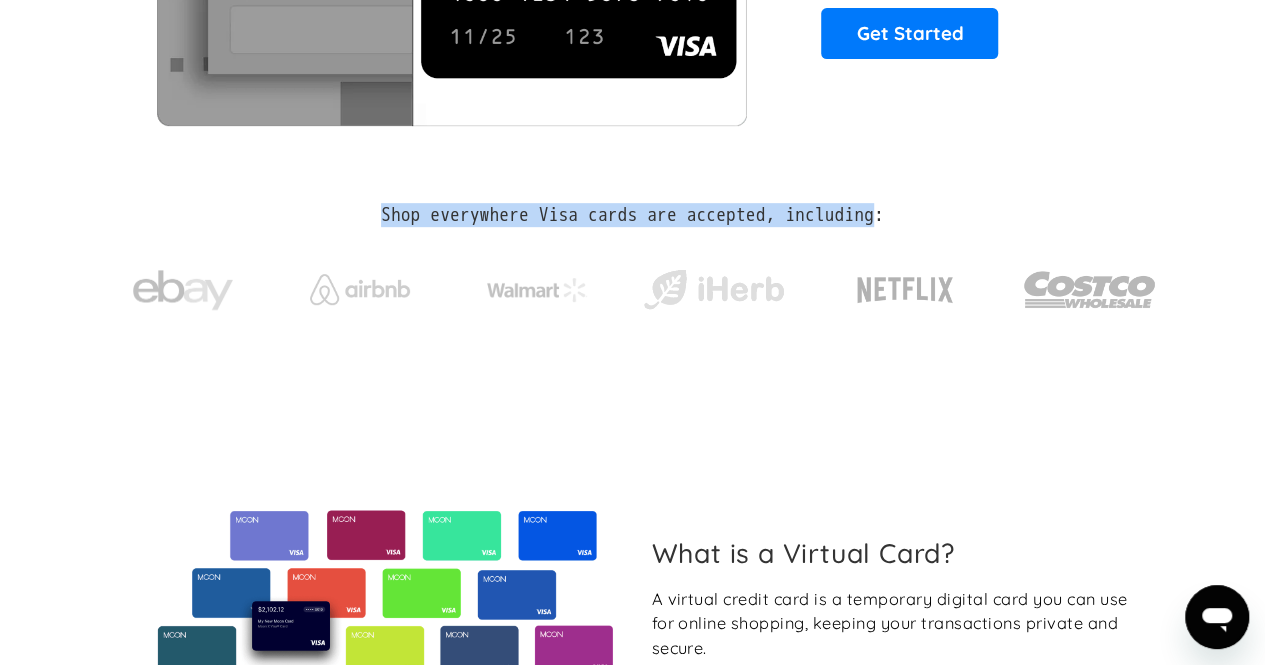 drag, startPoint x: 886, startPoint y: 219, endPoint x: 337, endPoint y: 202, distance: 549.2631 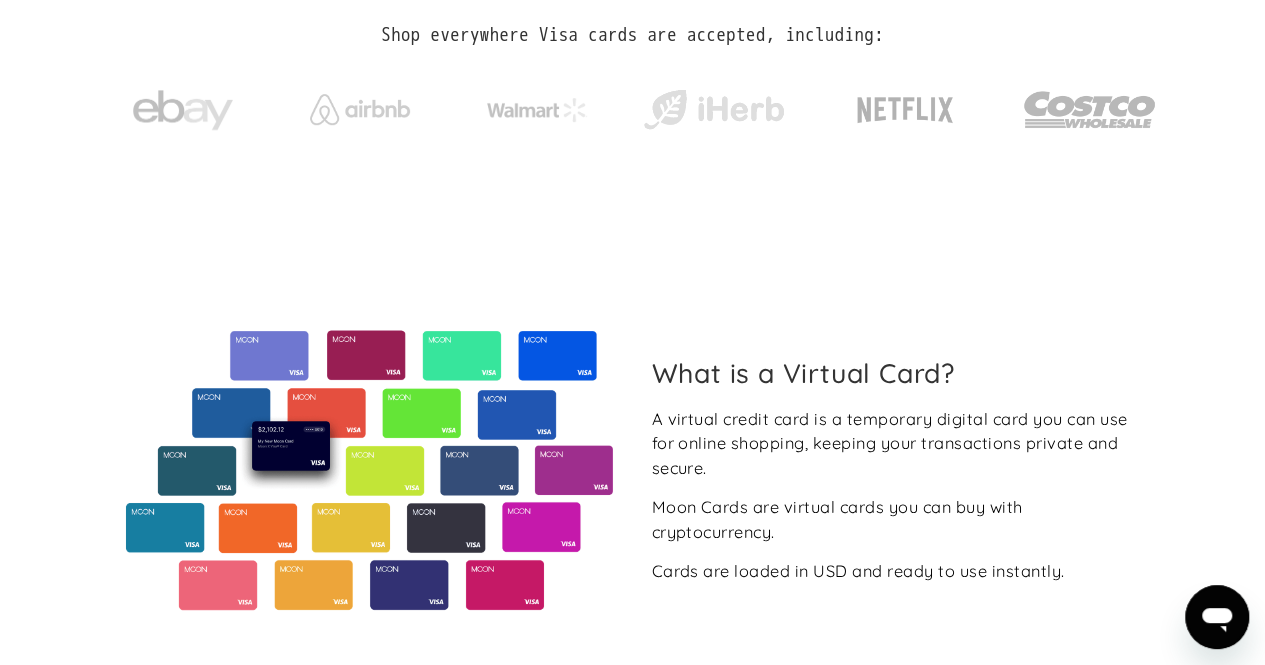 scroll, scrollTop: 600, scrollLeft: 0, axis: vertical 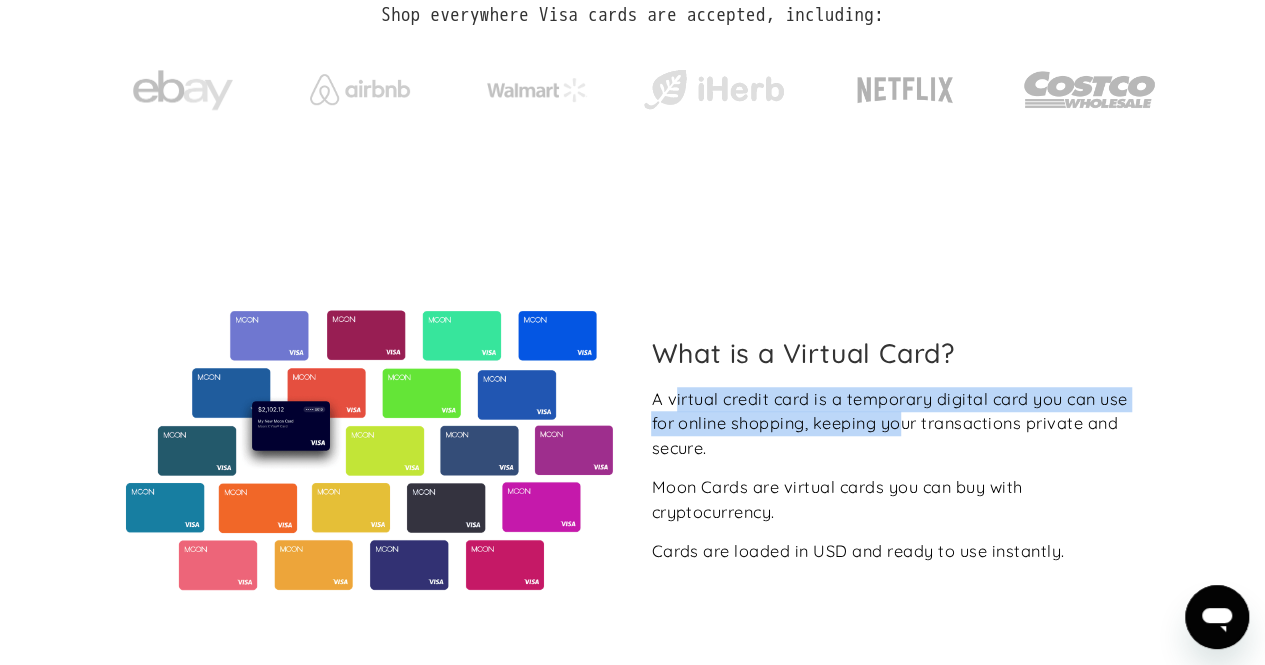 drag, startPoint x: 674, startPoint y: 402, endPoint x: 966, endPoint y: 449, distance: 295.75836 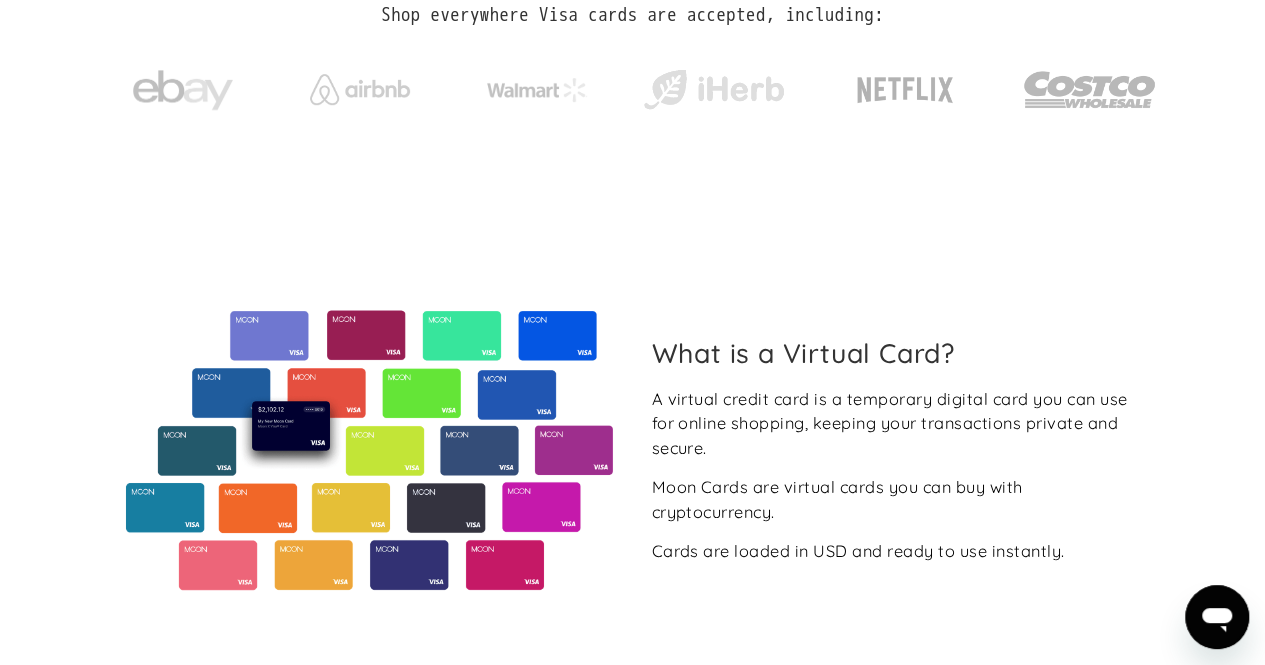 click on "A virtual credit card is a temporary digital card you can use for online shopping, keeping your transactions private and secure. Moon Cards are virtual cards you can buy with cryptocurrency. Cards are loaded in USD and ready to use instantly." at bounding box center [895, 475] 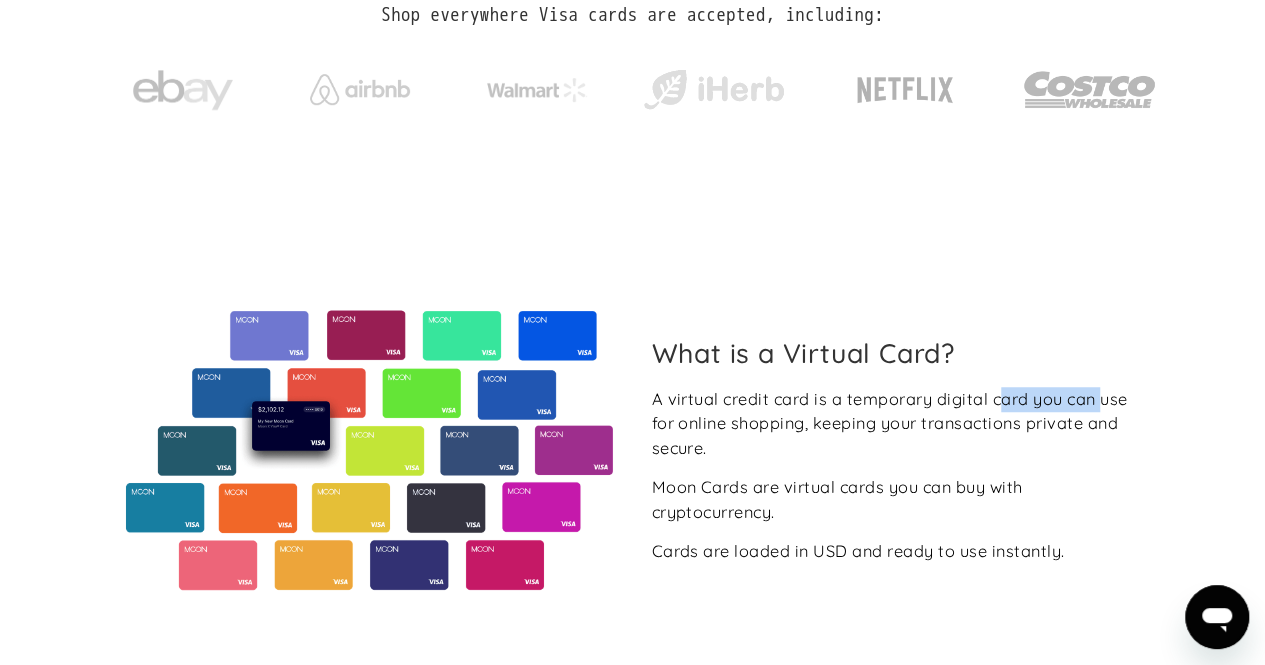 drag, startPoint x: 1046, startPoint y: 405, endPoint x: 1115, endPoint y: 421, distance: 70.83079 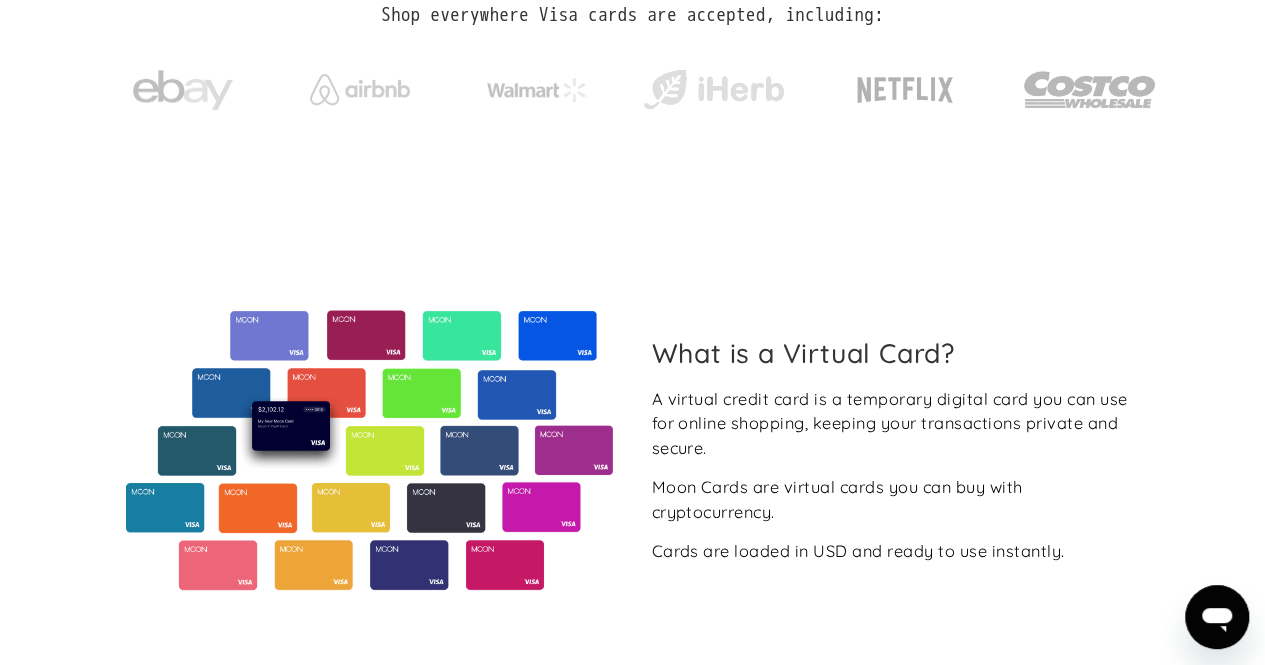 click on "A virtual credit card is a temporary digital card you can use for online shopping, keeping your transactions private and secure. Moon Cards are virtual cards you can buy with cryptocurrency. Cards are loaded in USD and ready to use instantly." at bounding box center [895, 475] 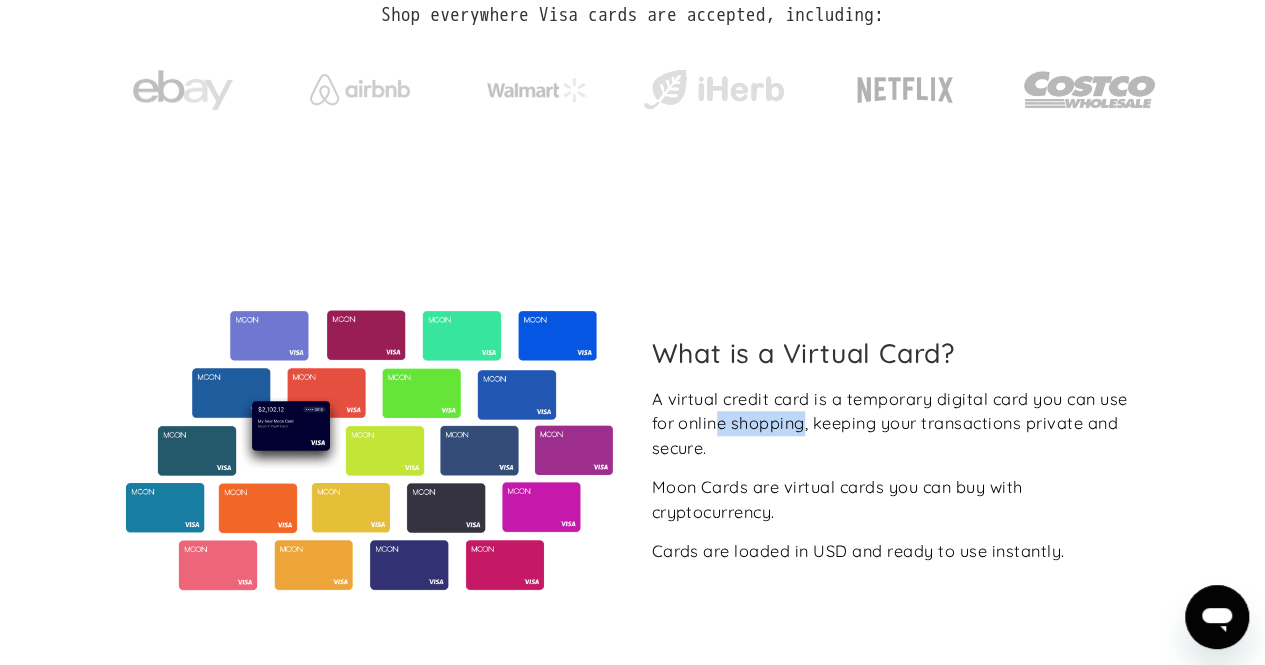 drag, startPoint x: 729, startPoint y: 425, endPoint x: 885, endPoint y: 437, distance: 156.46086 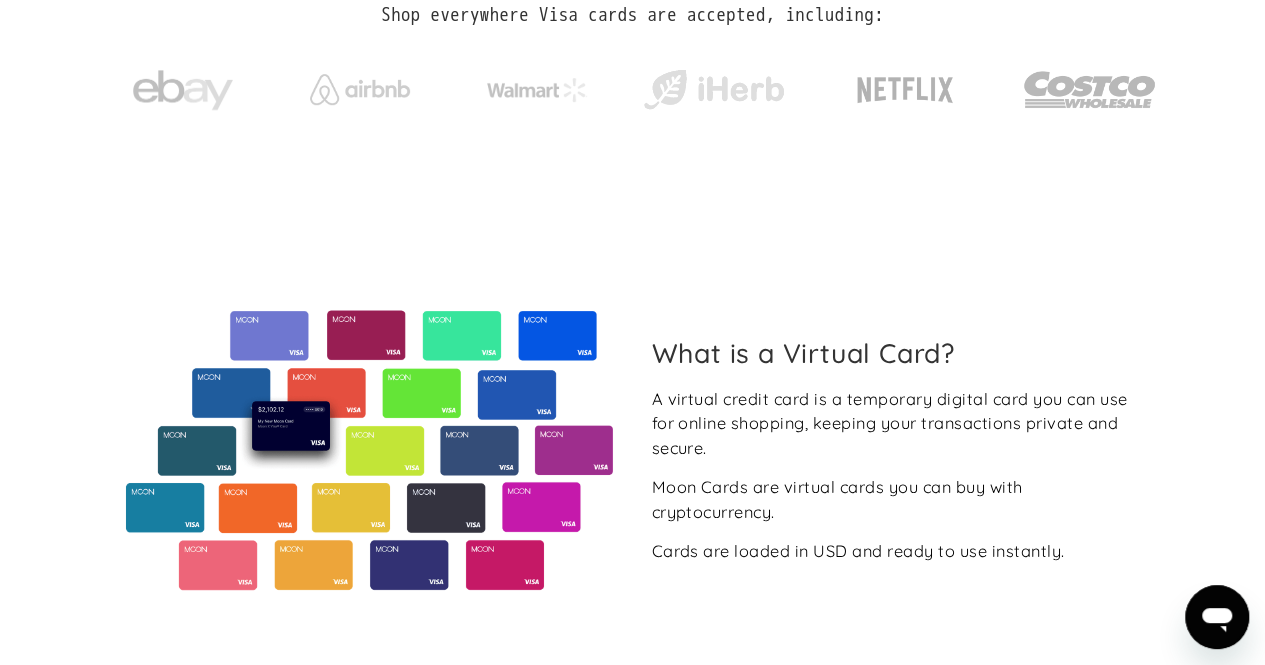 click on "A virtual credit card is a temporary digital card you can use for online shopping, keeping your transactions private and secure. Moon Cards are virtual cards you can buy with cryptocurrency. Cards are loaded in USD and ready to use instantly." at bounding box center [895, 475] 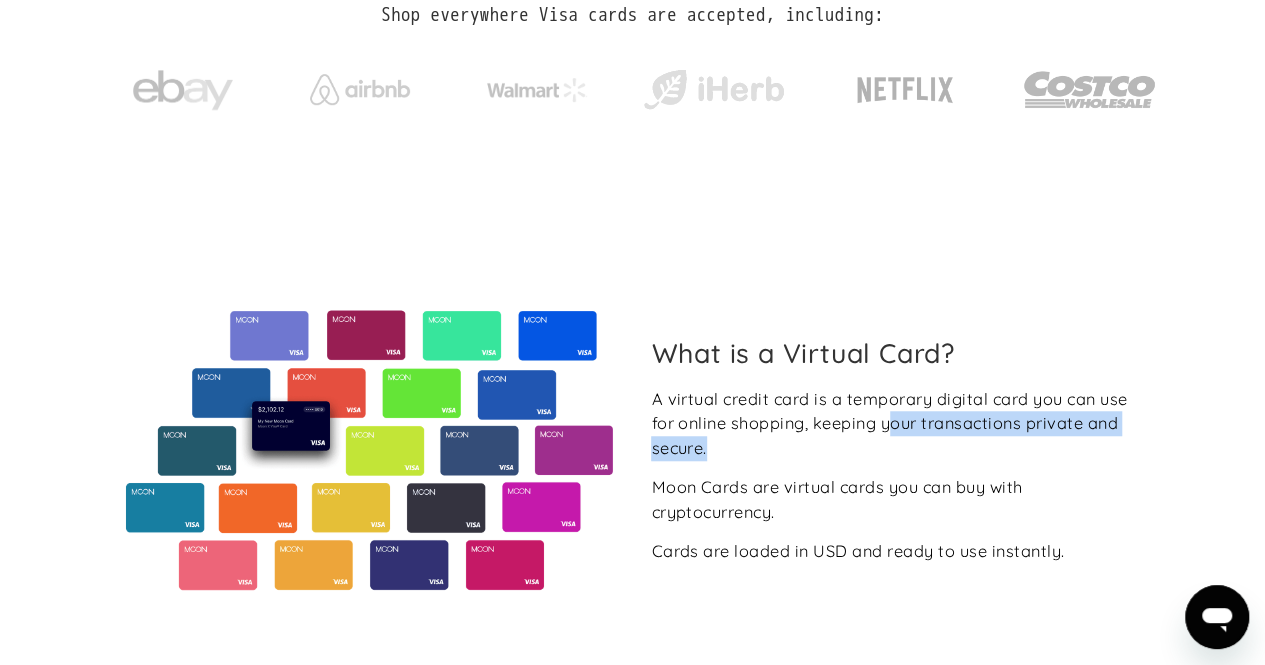 drag, startPoint x: 951, startPoint y: 447, endPoint x: 1049, endPoint y: 473, distance: 101.390335 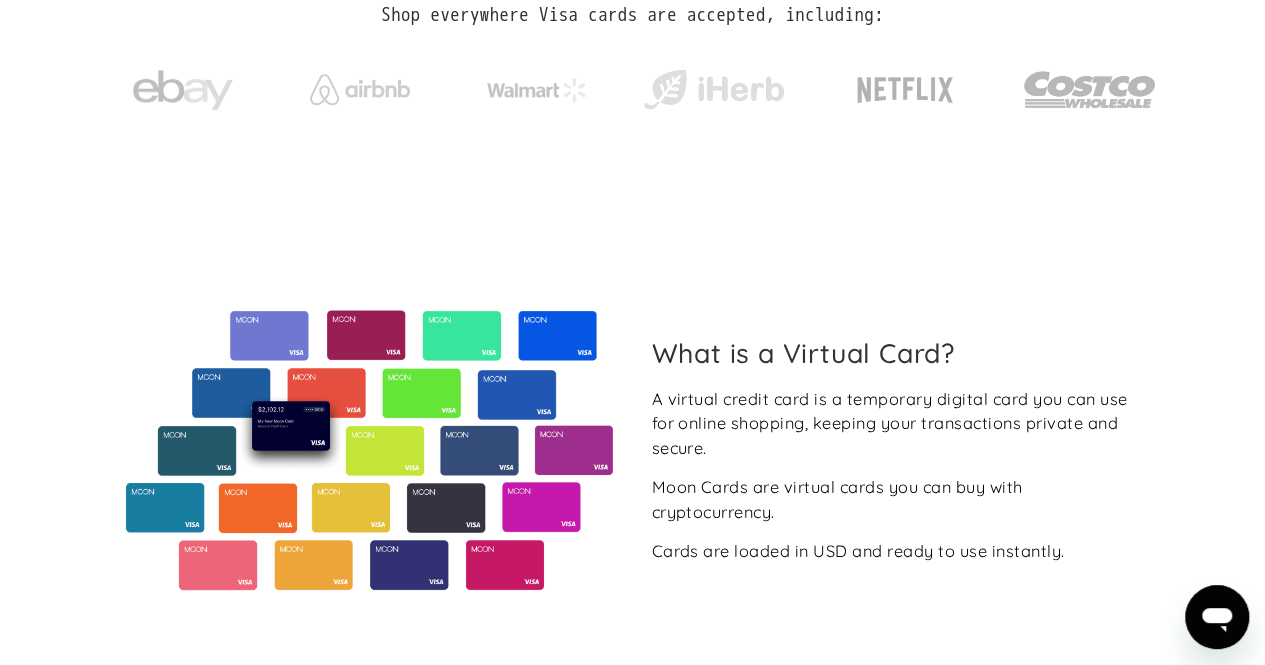 click on "A virtual credit card is a temporary digital card you can use for online shopping, keeping your transactions private and secure. Moon Cards are virtual cards you can buy with cryptocurrency. Cards are loaded in USD and ready to use instantly." at bounding box center (895, 475) 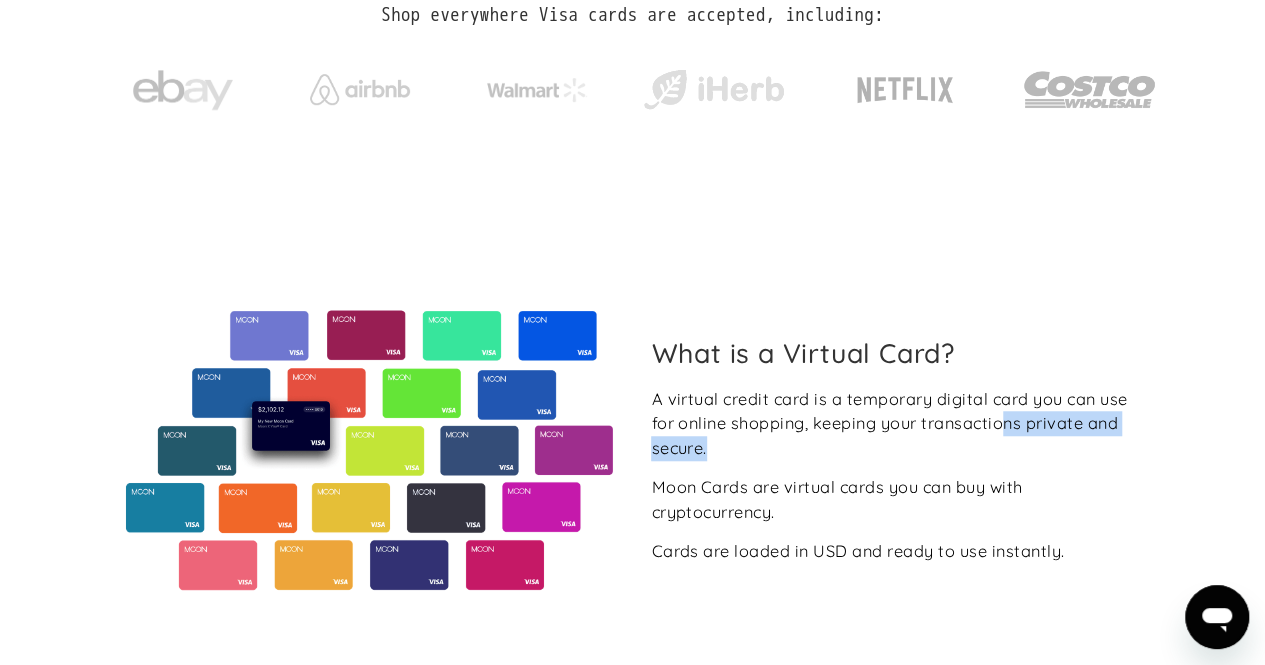 drag, startPoint x: 1019, startPoint y: 435, endPoint x: 1098, endPoint y: 467, distance: 85.23497 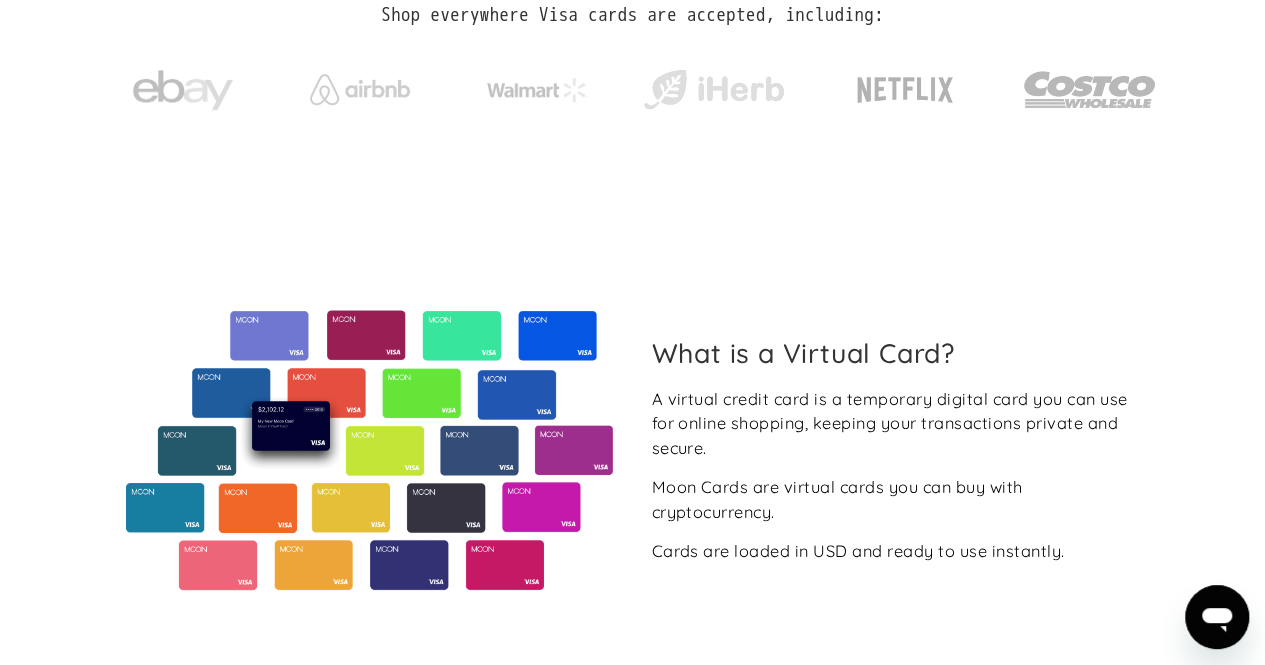click on "A virtual credit card is a temporary digital card you can use for online shopping, keeping your transactions private and secure. Moon Cards are virtual cards you can buy with cryptocurrency. Cards are loaded in USD and ready to use instantly." at bounding box center (895, 475) 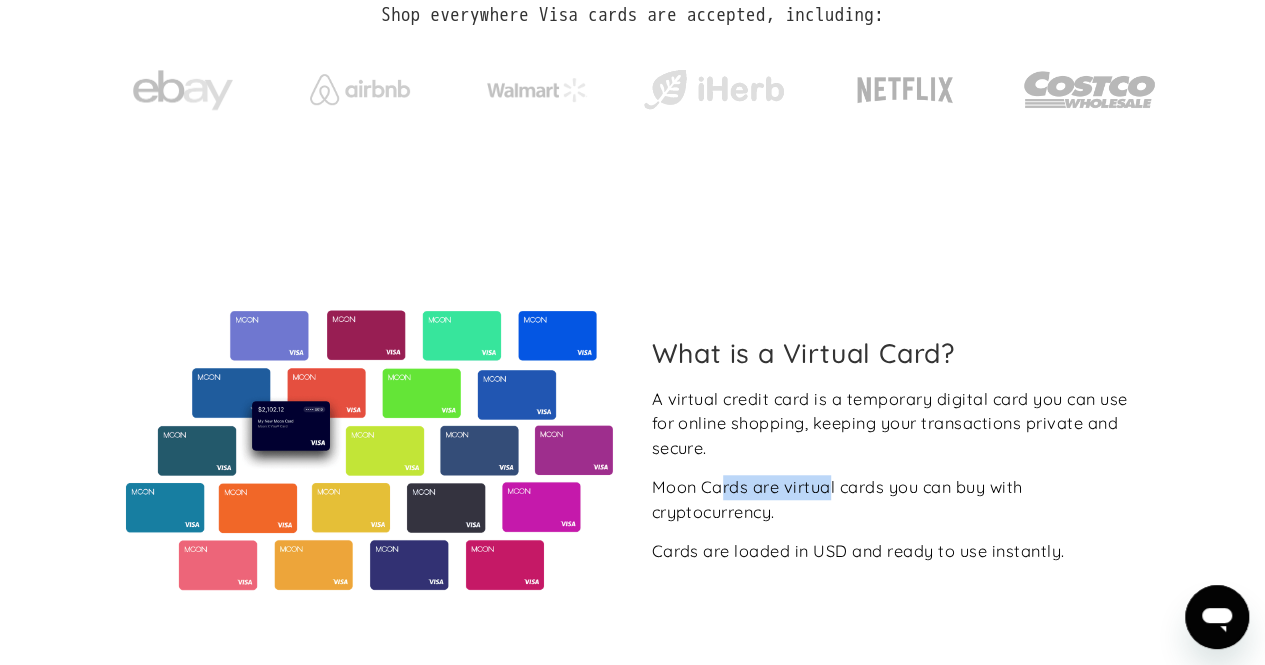 drag, startPoint x: 720, startPoint y: 483, endPoint x: 956, endPoint y: 515, distance: 238.1596 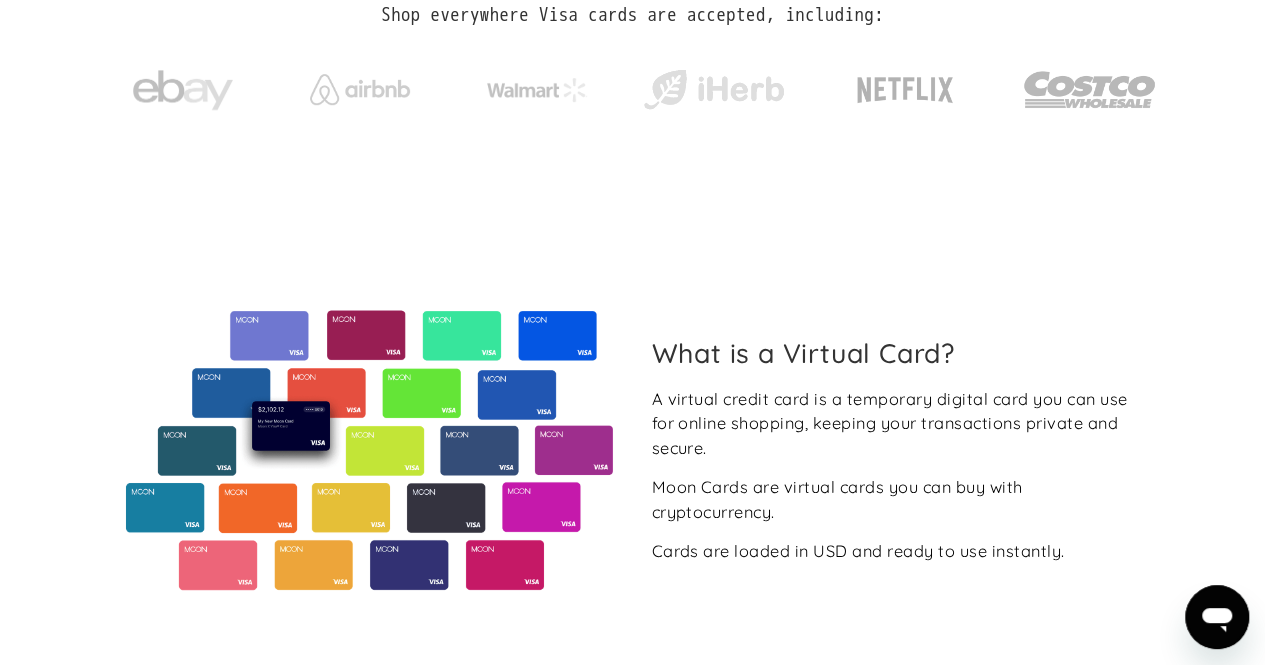 click on "Moon Cards are virtual cards you can buy with cryptocurrency." at bounding box center (895, 499) 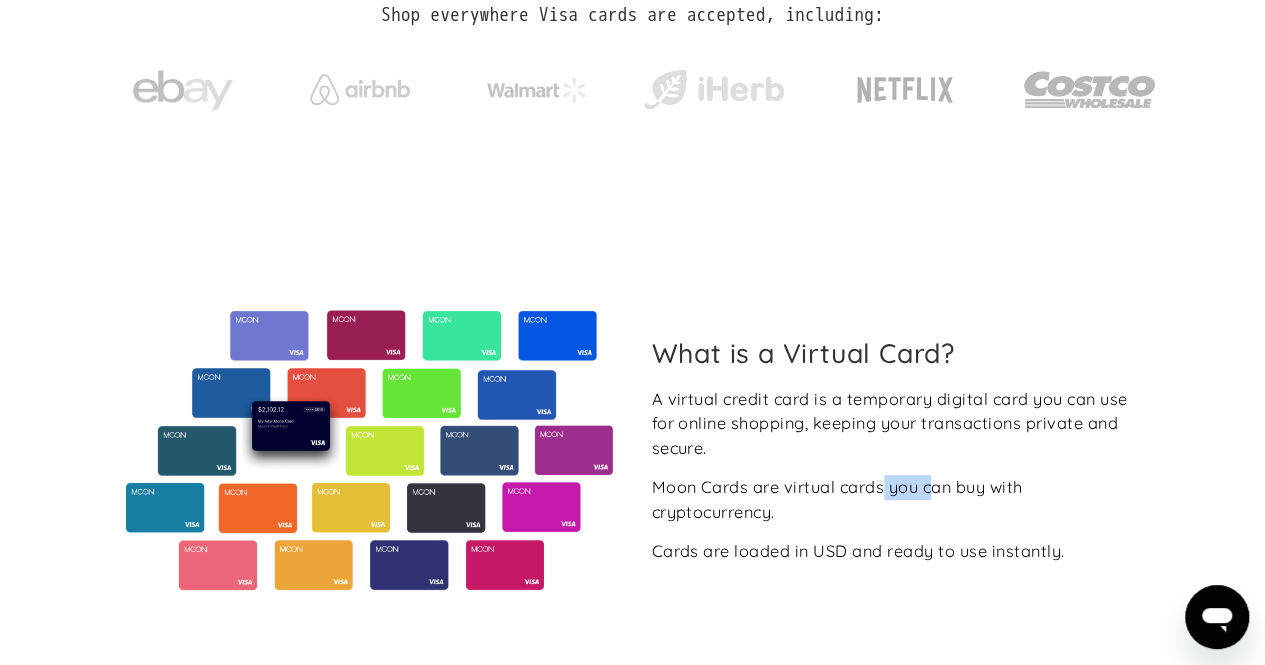 drag, startPoint x: 946, startPoint y: 489, endPoint x: 977, endPoint y: 504, distance: 34.43835 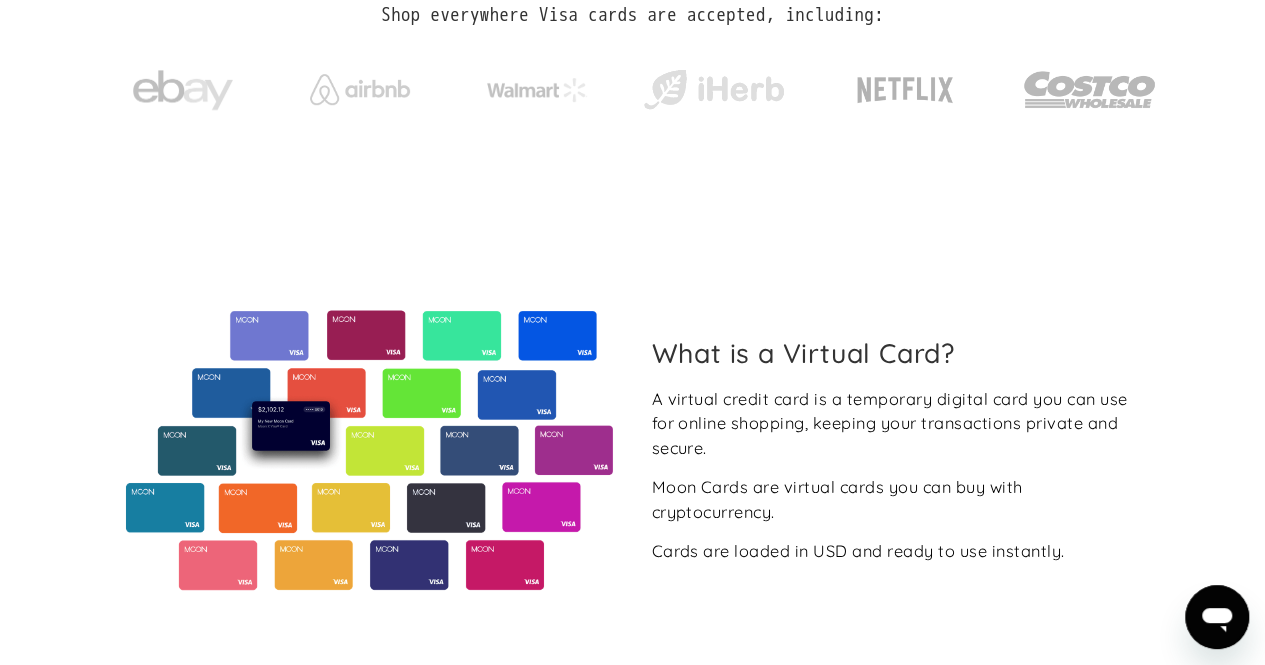 click on "Moon Cards are virtual cards you can buy with cryptocurrency." at bounding box center (895, 499) 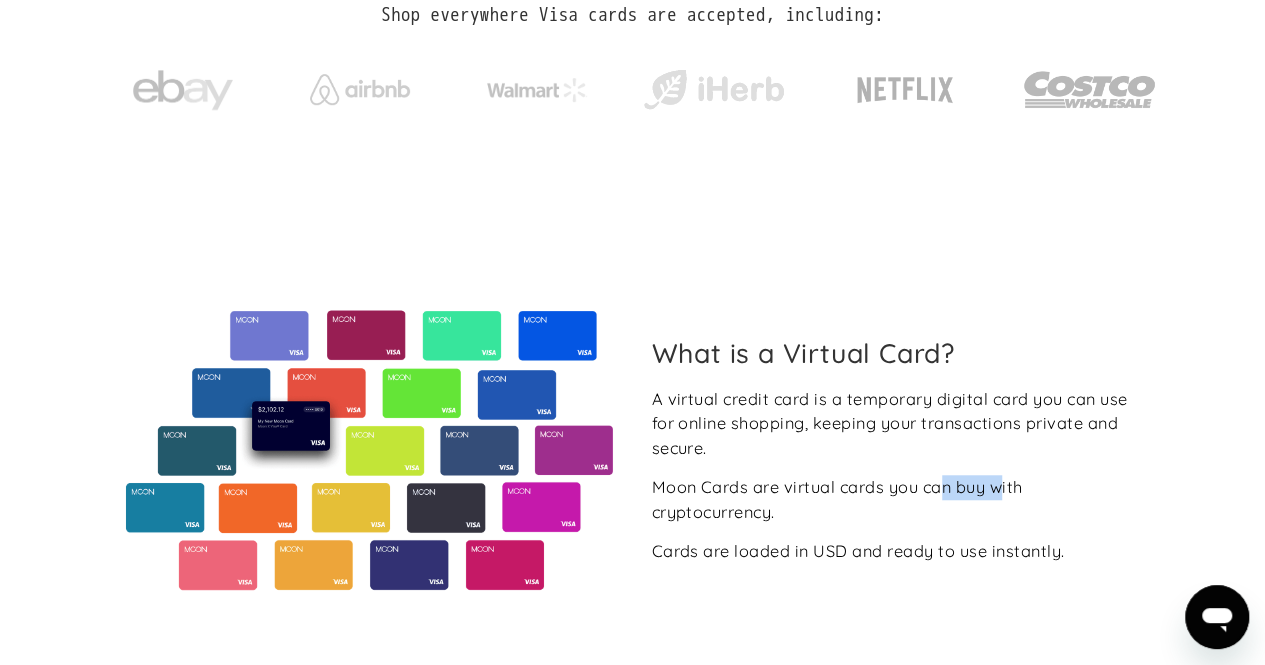 drag, startPoint x: 942, startPoint y: 491, endPoint x: 1006, endPoint y: 494, distance: 64.070274 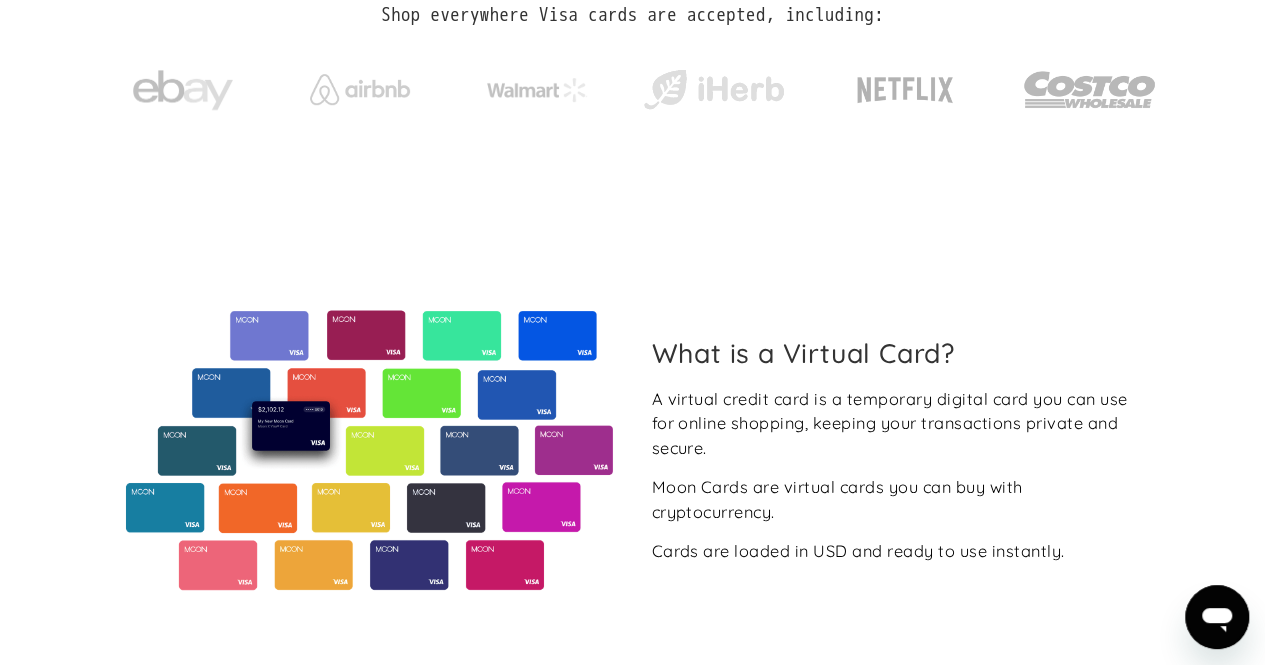 click on "Moon Cards are virtual cards you can buy with cryptocurrency." at bounding box center [895, 499] 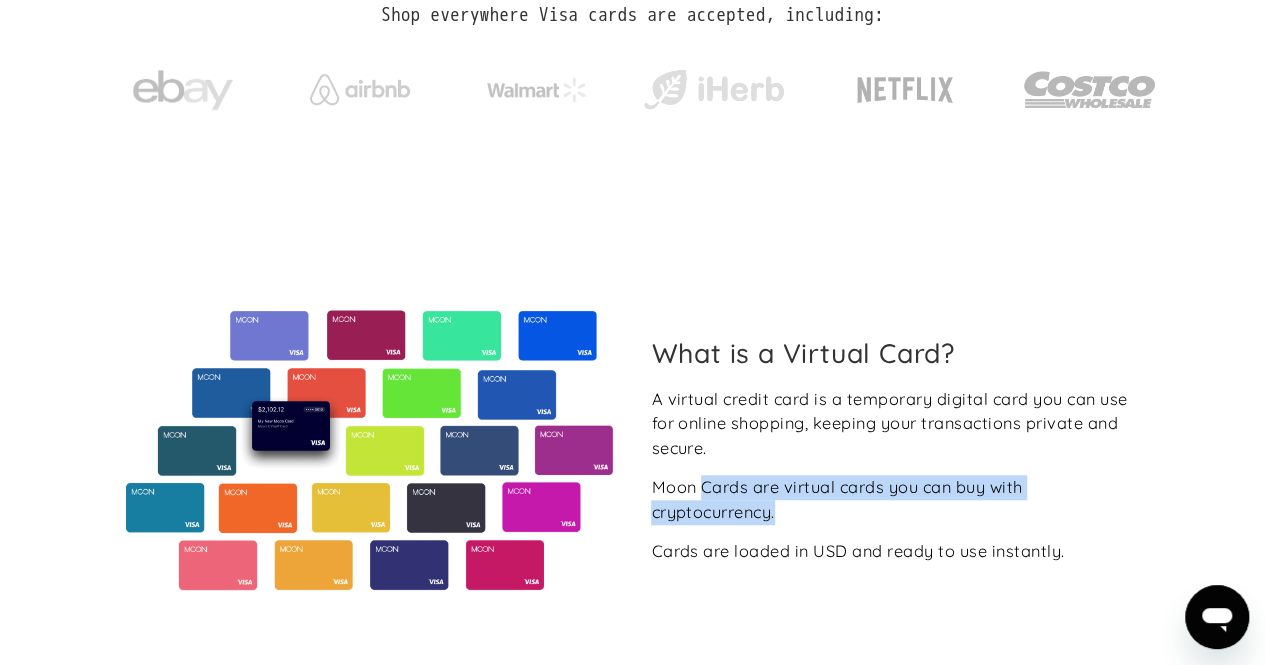 drag, startPoint x: 736, startPoint y: 509, endPoint x: 684, endPoint y: 492, distance: 54.708317 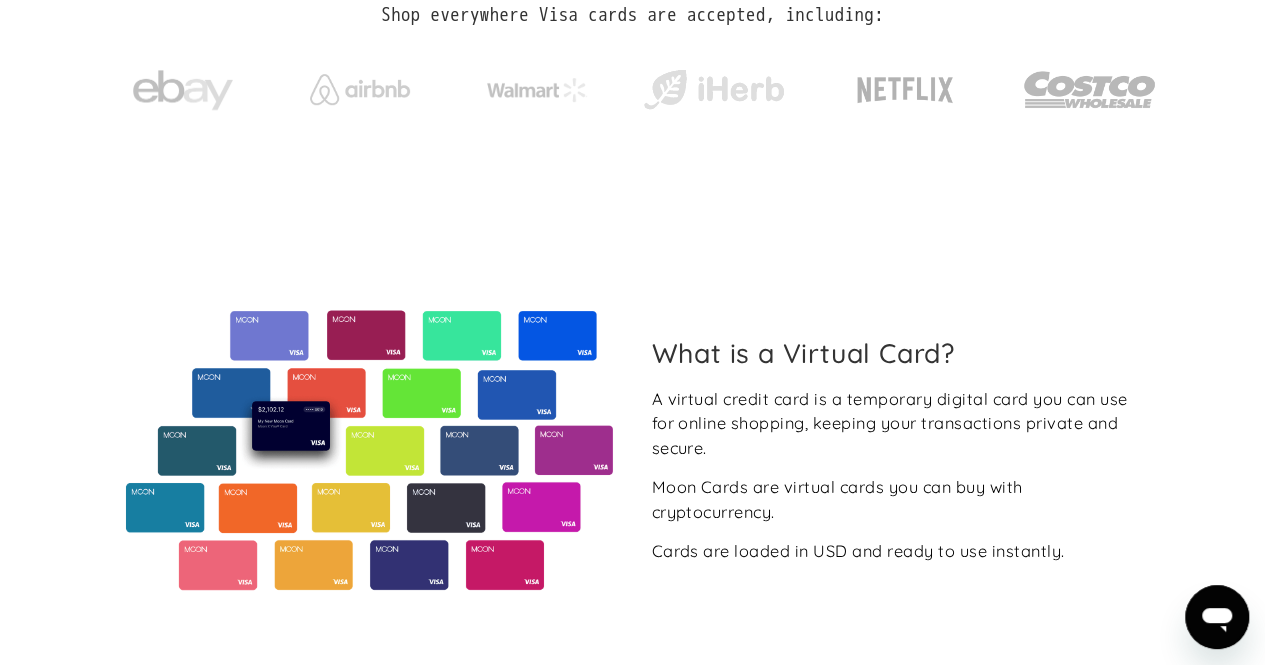drag, startPoint x: 626, startPoint y: 483, endPoint x: 652, endPoint y: 487, distance: 26.305893 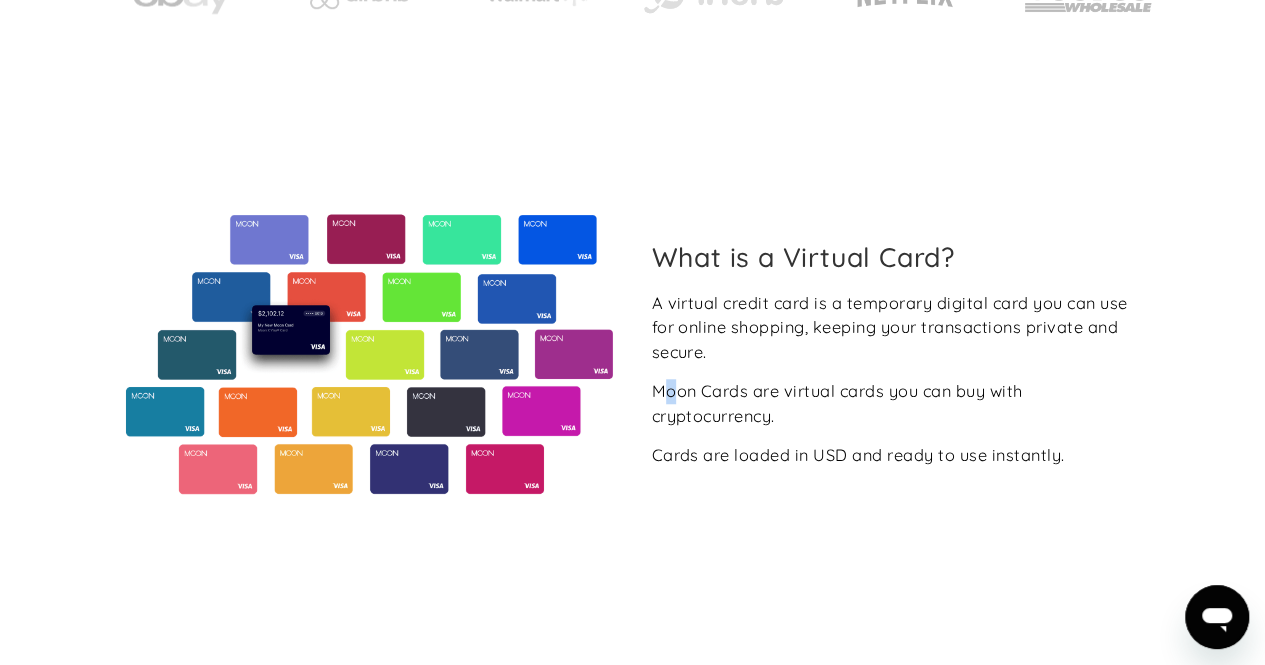 scroll, scrollTop: 700, scrollLeft: 0, axis: vertical 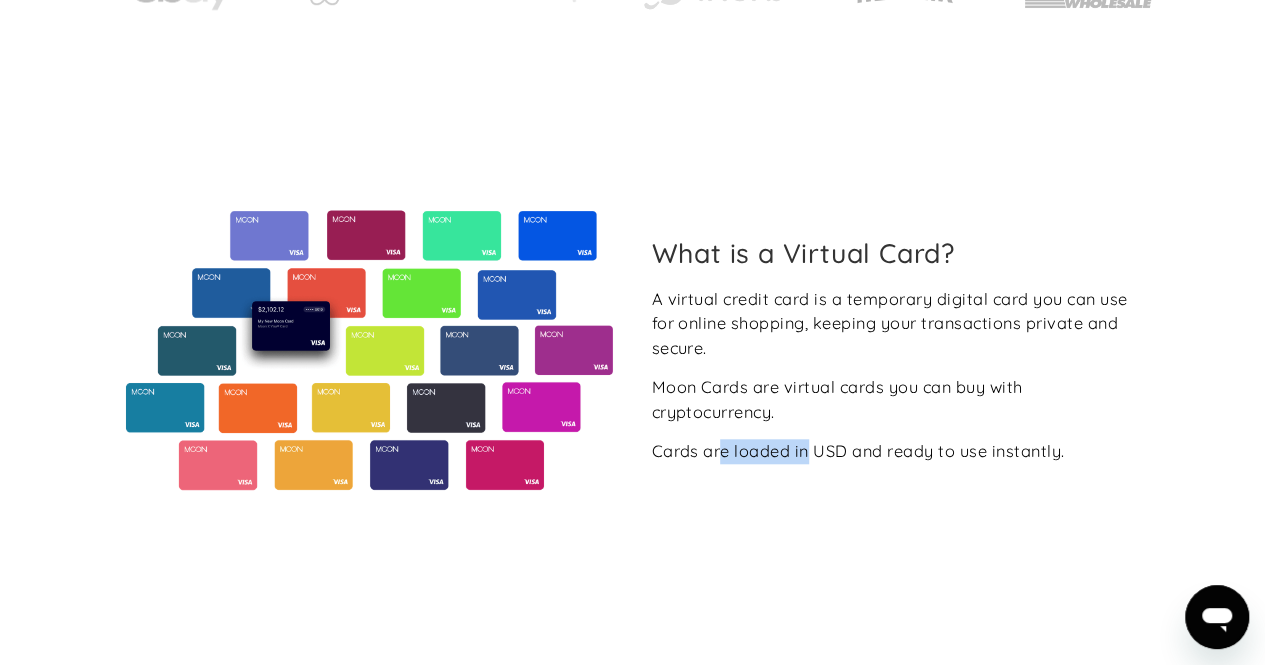 drag, startPoint x: 768, startPoint y: 470, endPoint x: 824, endPoint y: 495, distance: 61.326992 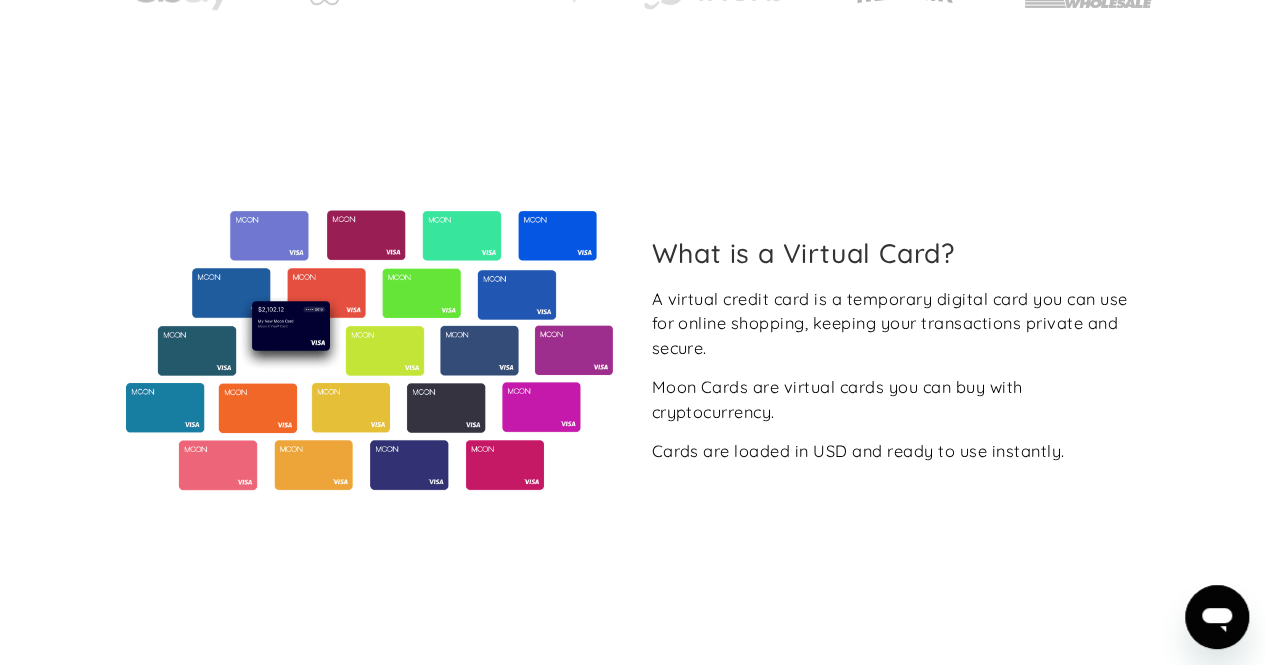 click on "What is a Virtual Card? A virtual credit card is a temporary digital card you can use for online shopping, keeping your transactions private and secure. Moon Cards are virtual cards you can buy with cryptocurrency. Cards are loaded in USD and ready to use instantly." at bounding box center [633, 351] 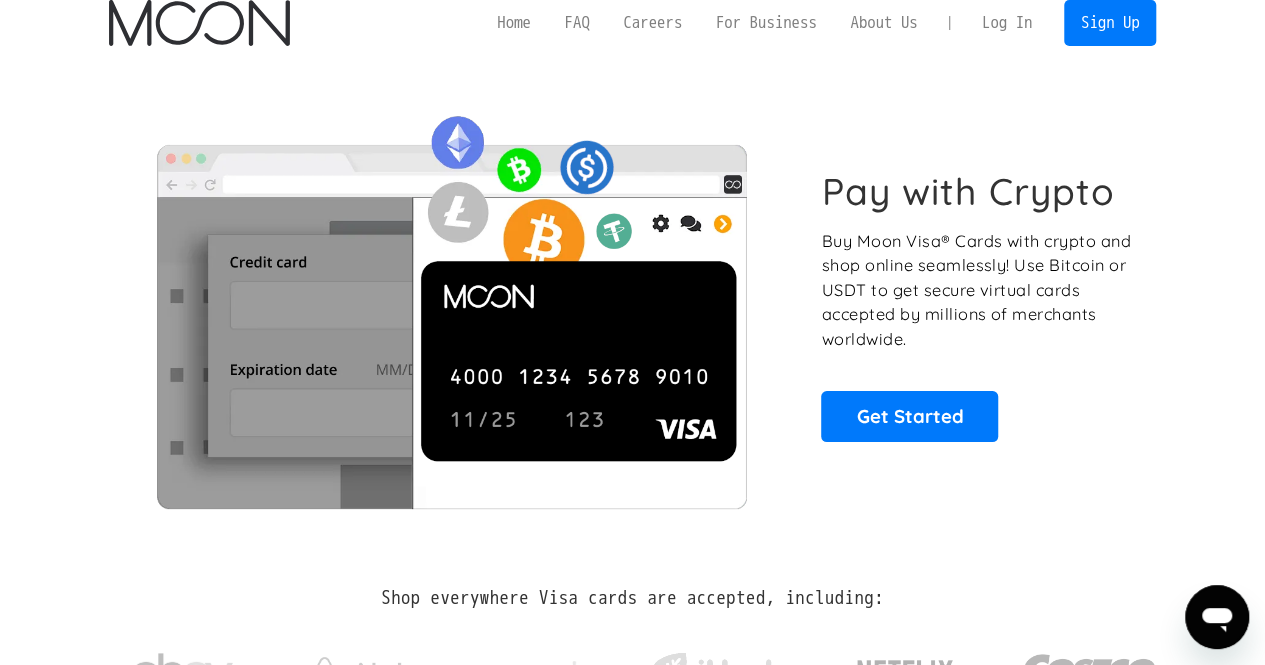 scroll, scrollTop: 0, scrollLeft: 0, axis: both 